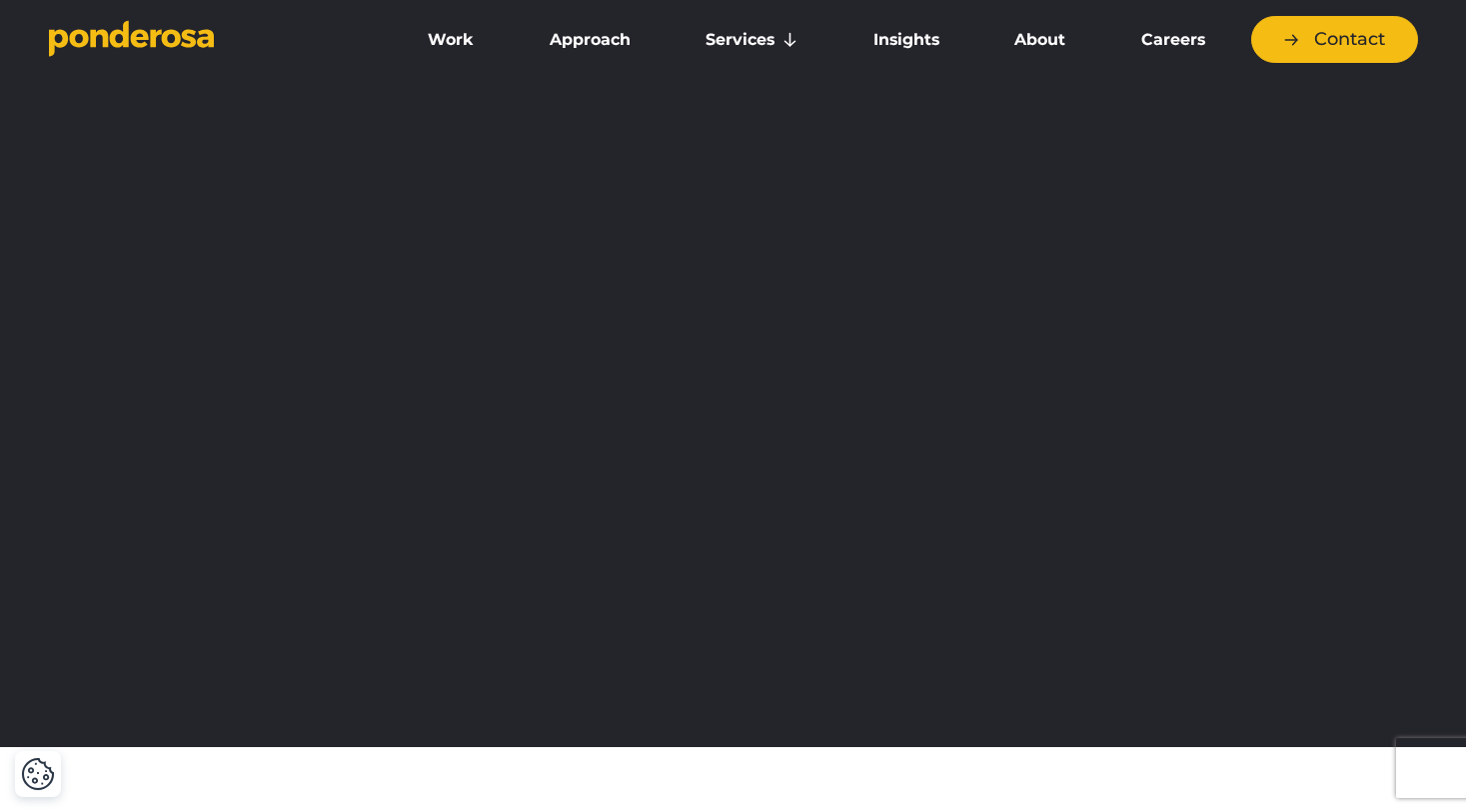 scroll, scrollTop: 0, scrollLeft: 0, axis: both 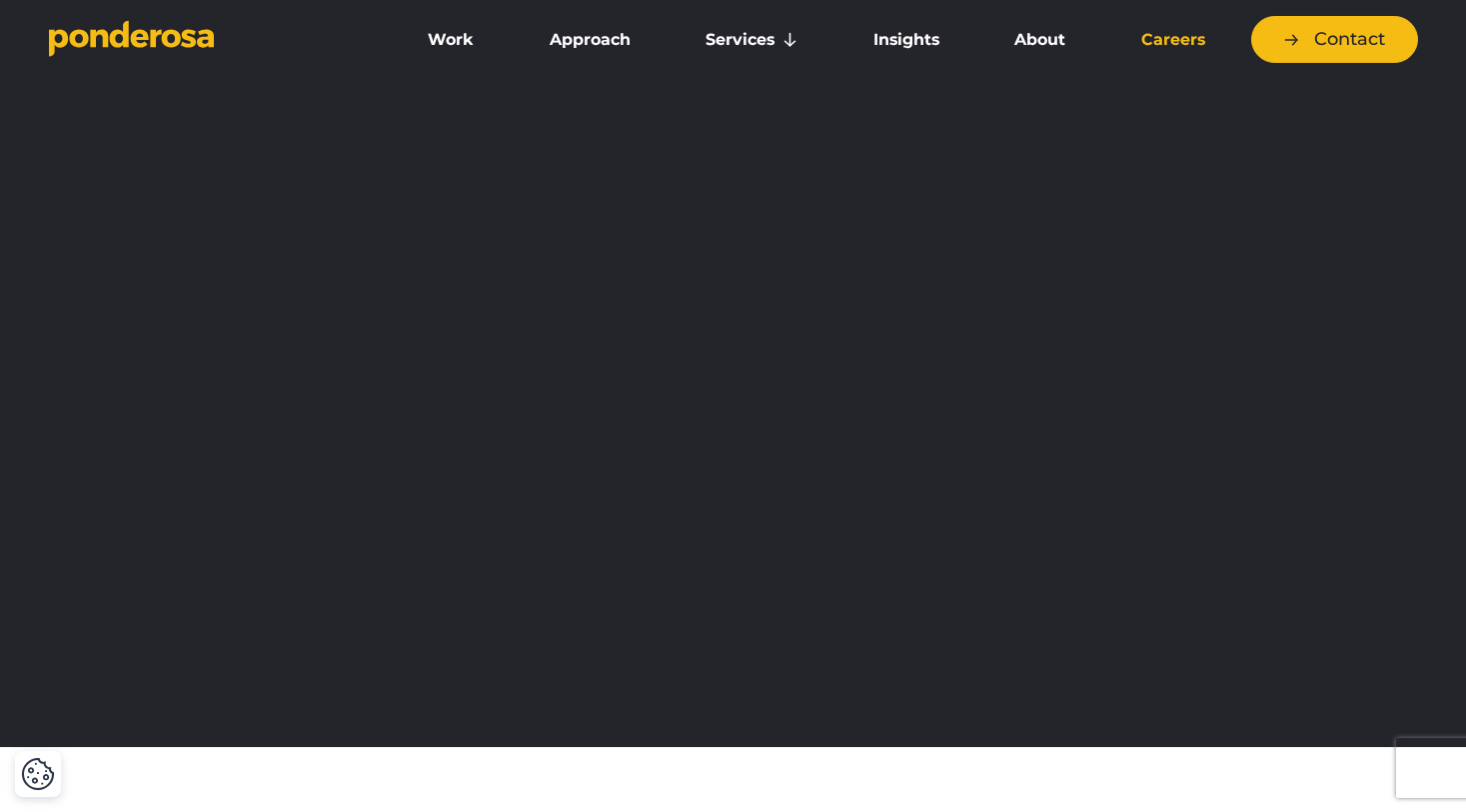 click on "Careers" at bounding box center (1173, 40) 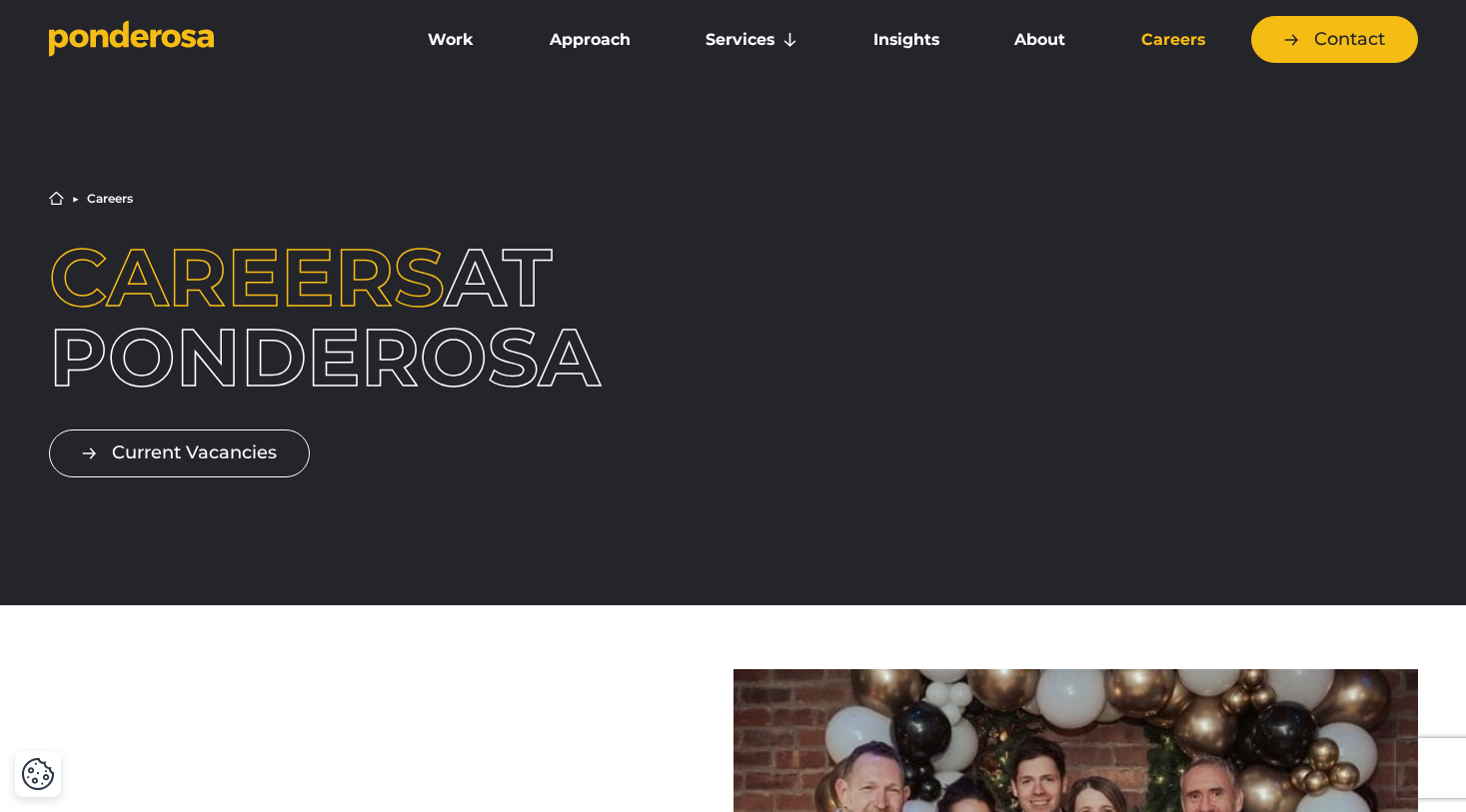 scroll, scrollTop: 0, scrollLeft: 0, axis: both 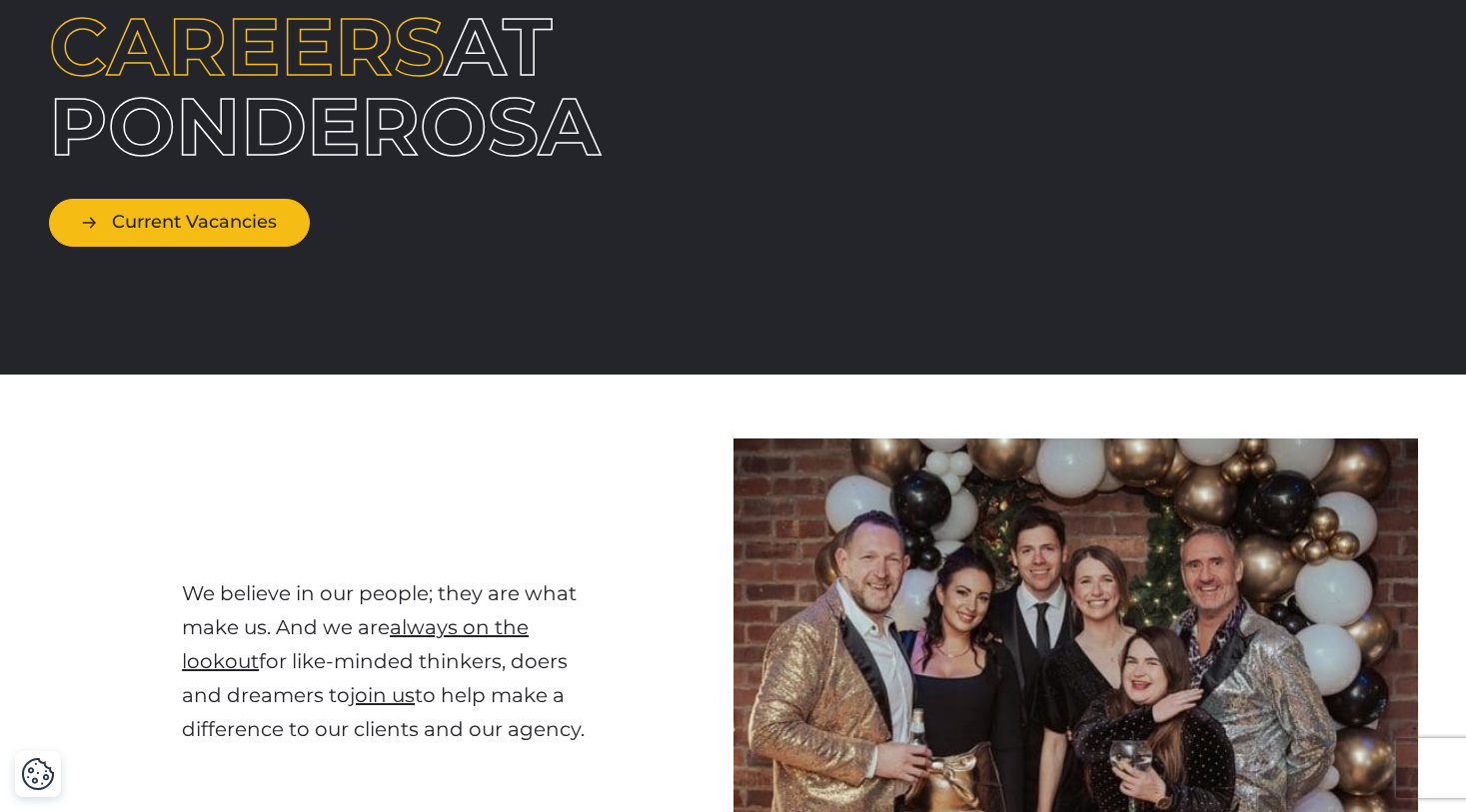 click on "Current Vacancies" at bounding box center [179, 222] 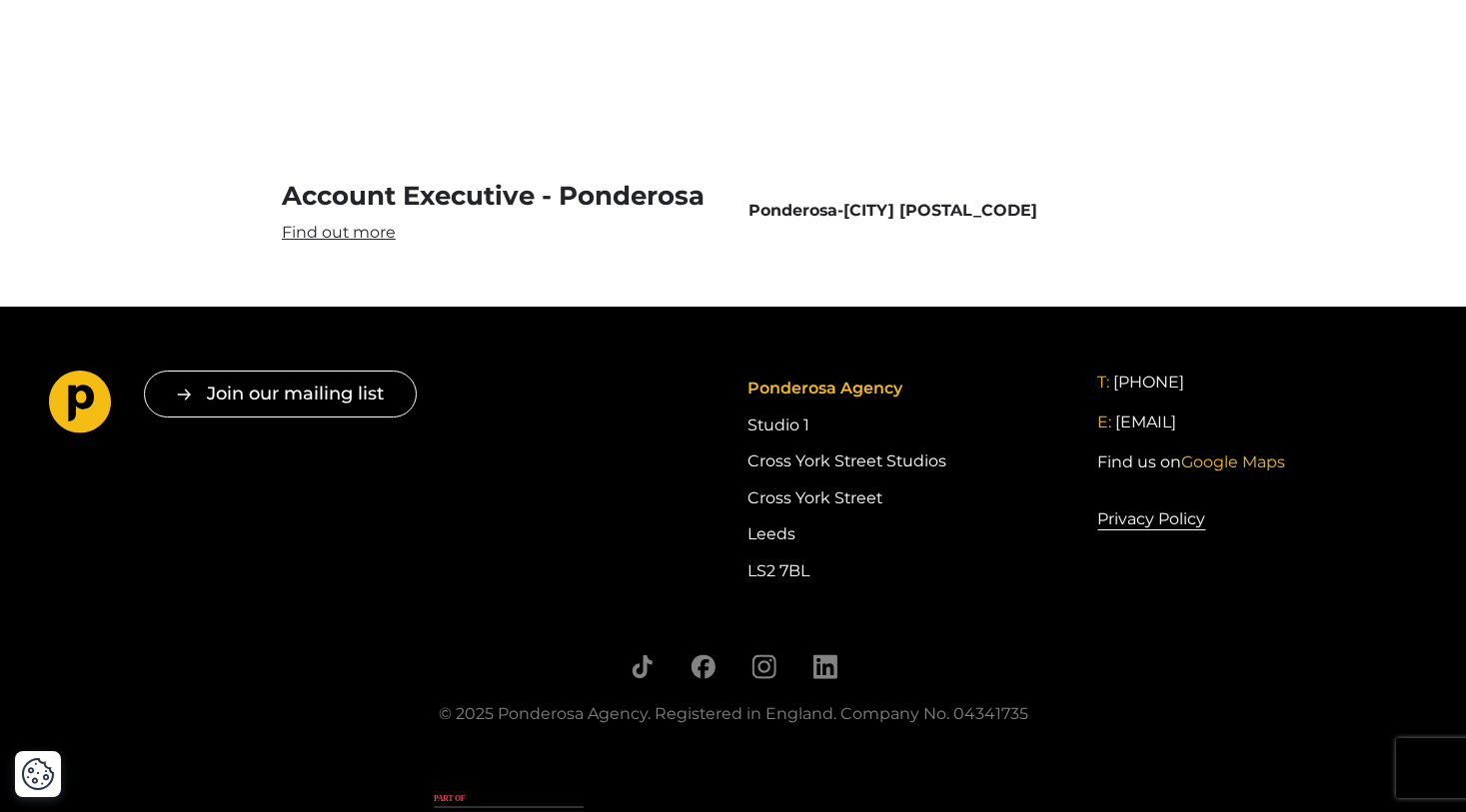 scroll, scrollTop: 6039, scrollLeft: 0, axis: vertical 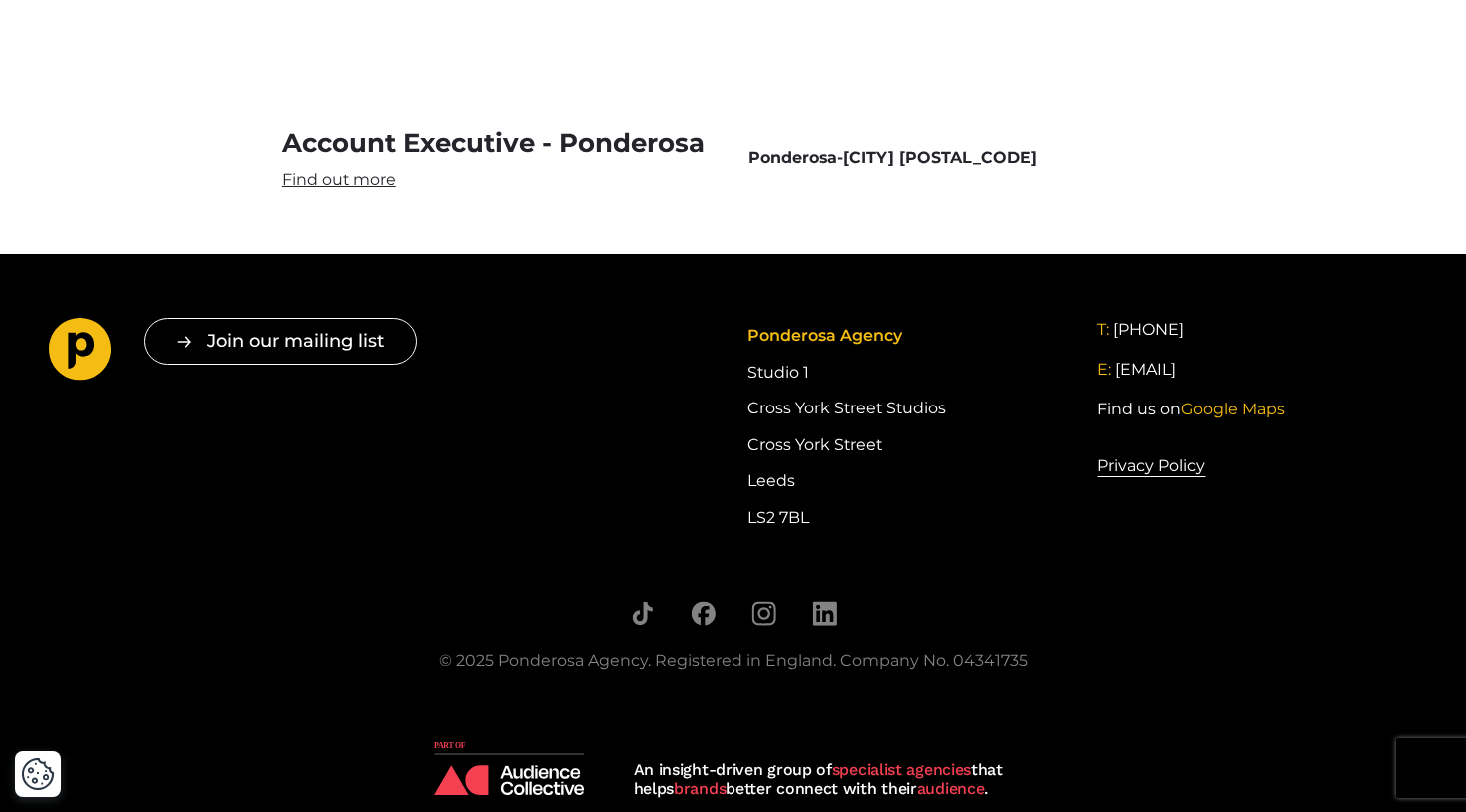 click on "Account Executive - Ponderosa" at bounding box center [500, 158] 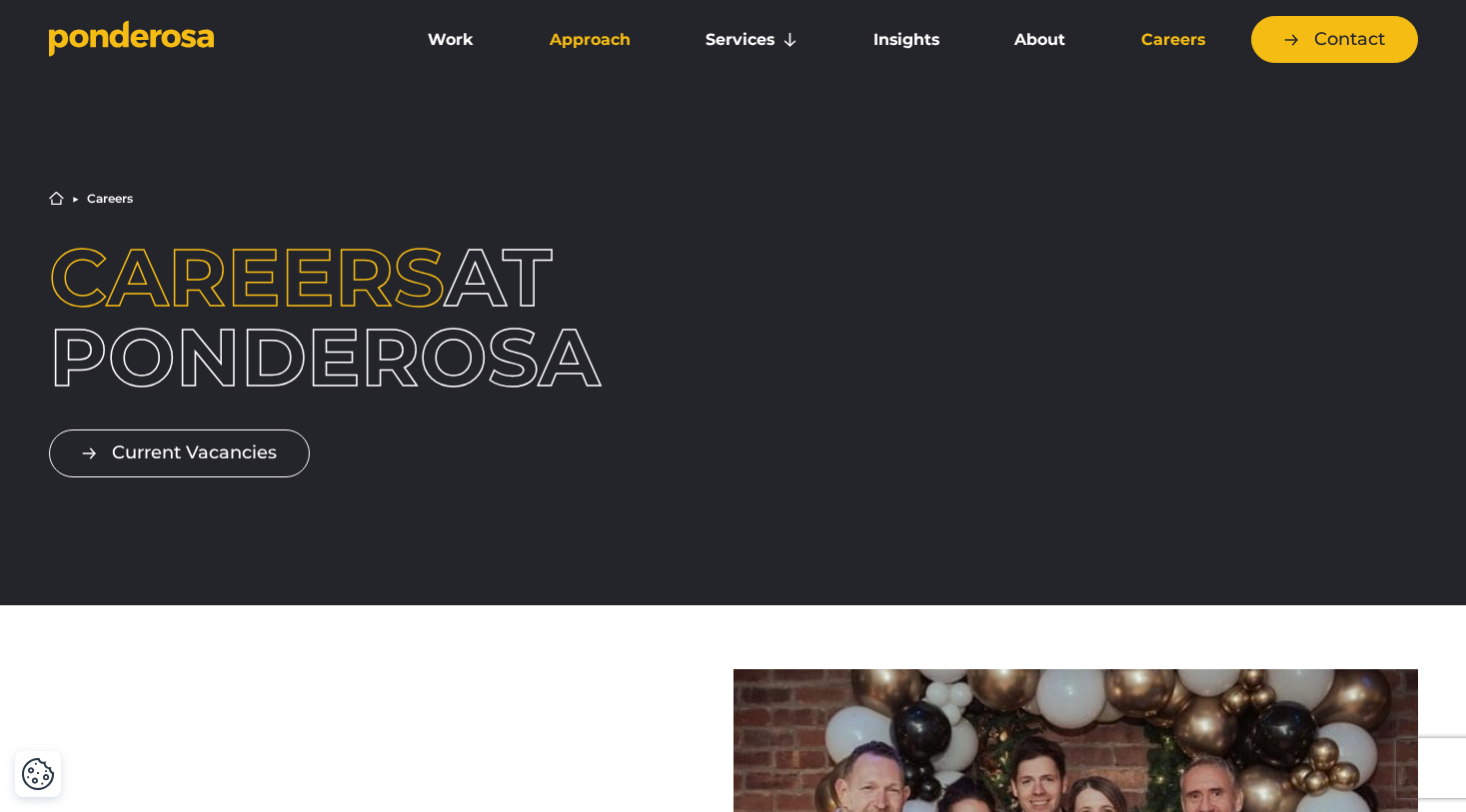 scroll, scrollTop: 0, scrollLeft: 0, axis: both 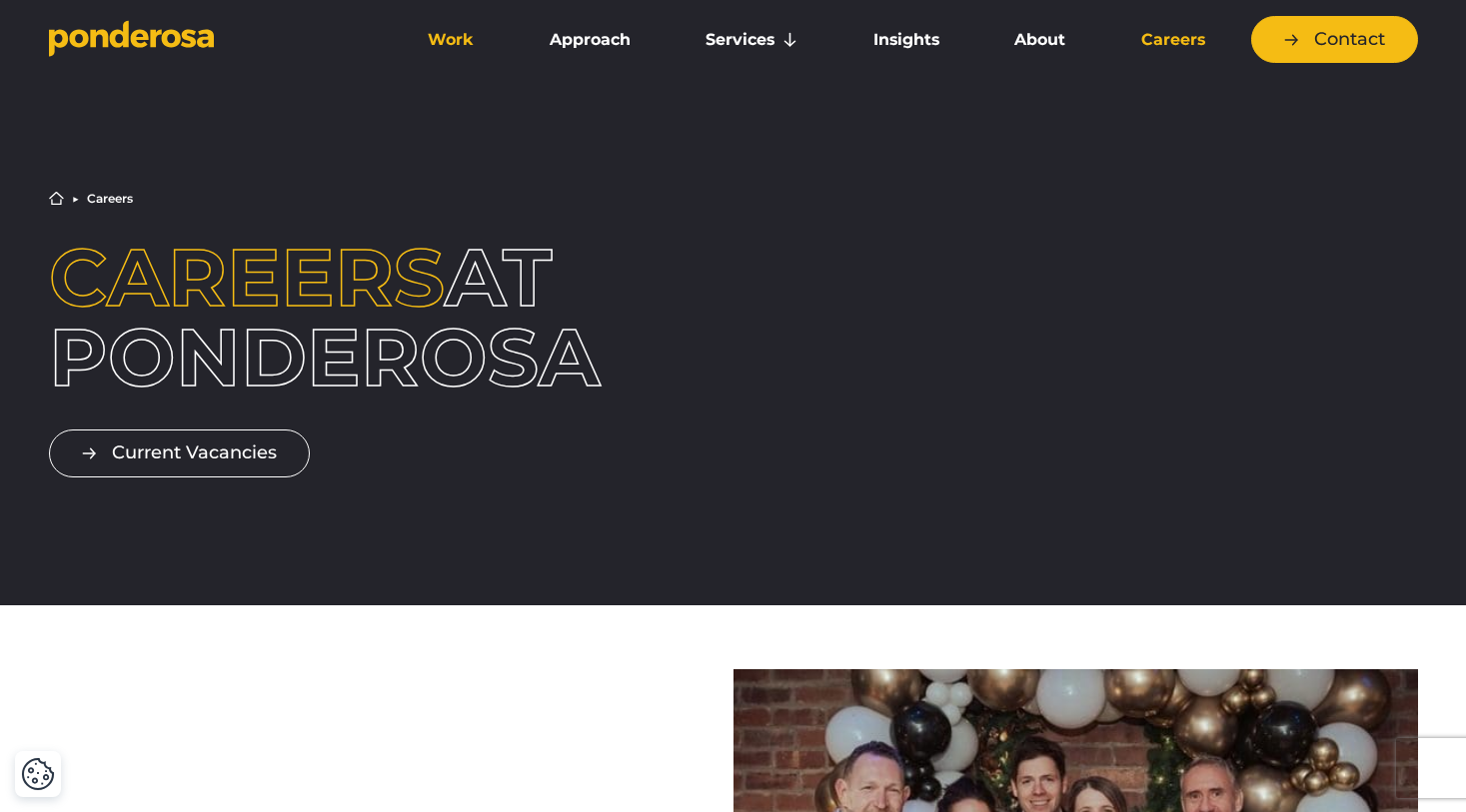 click on "Work" at bounding box center (452, 40) 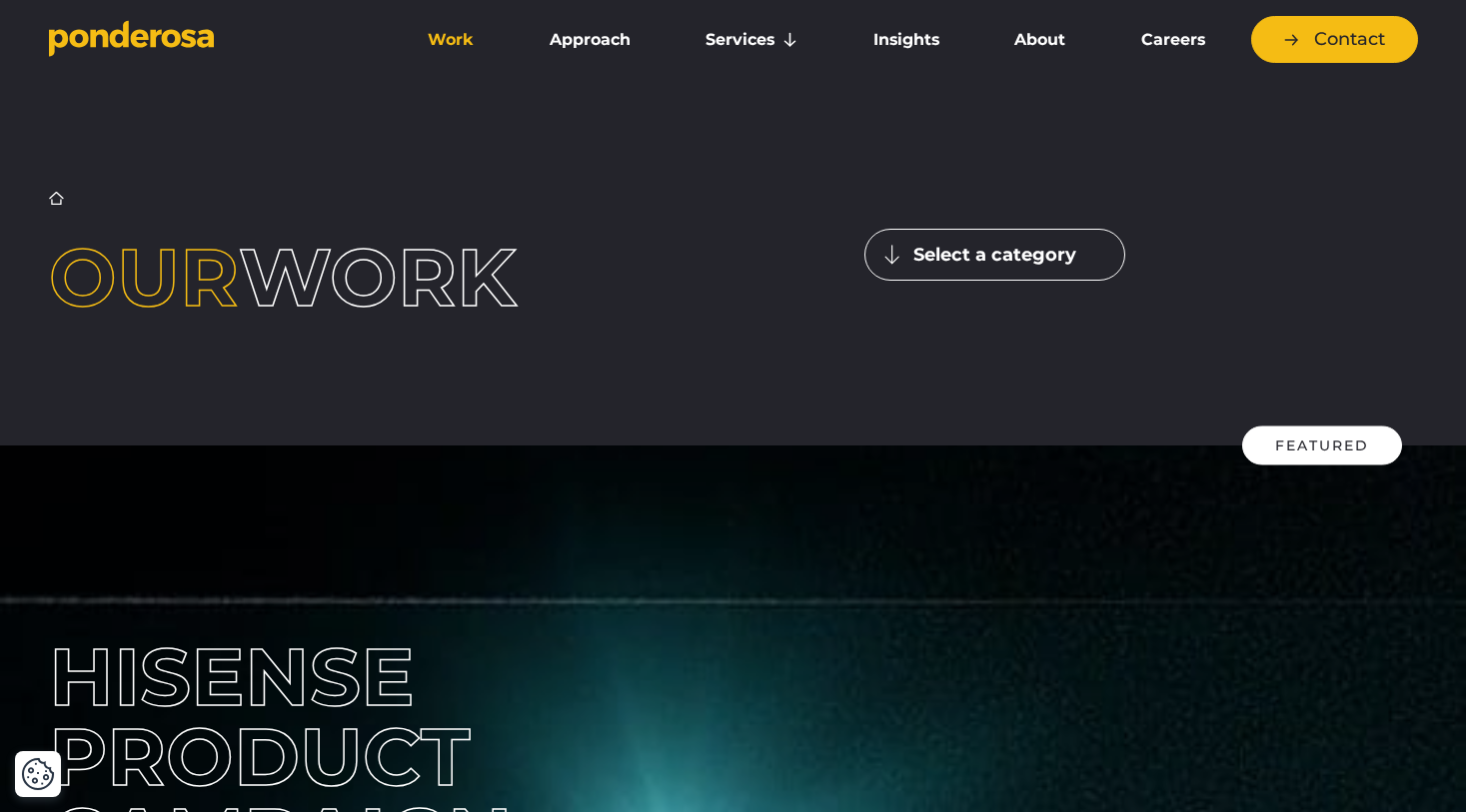 scroll, scrollTop: 105, scrollLeft: 0, axis: vertical 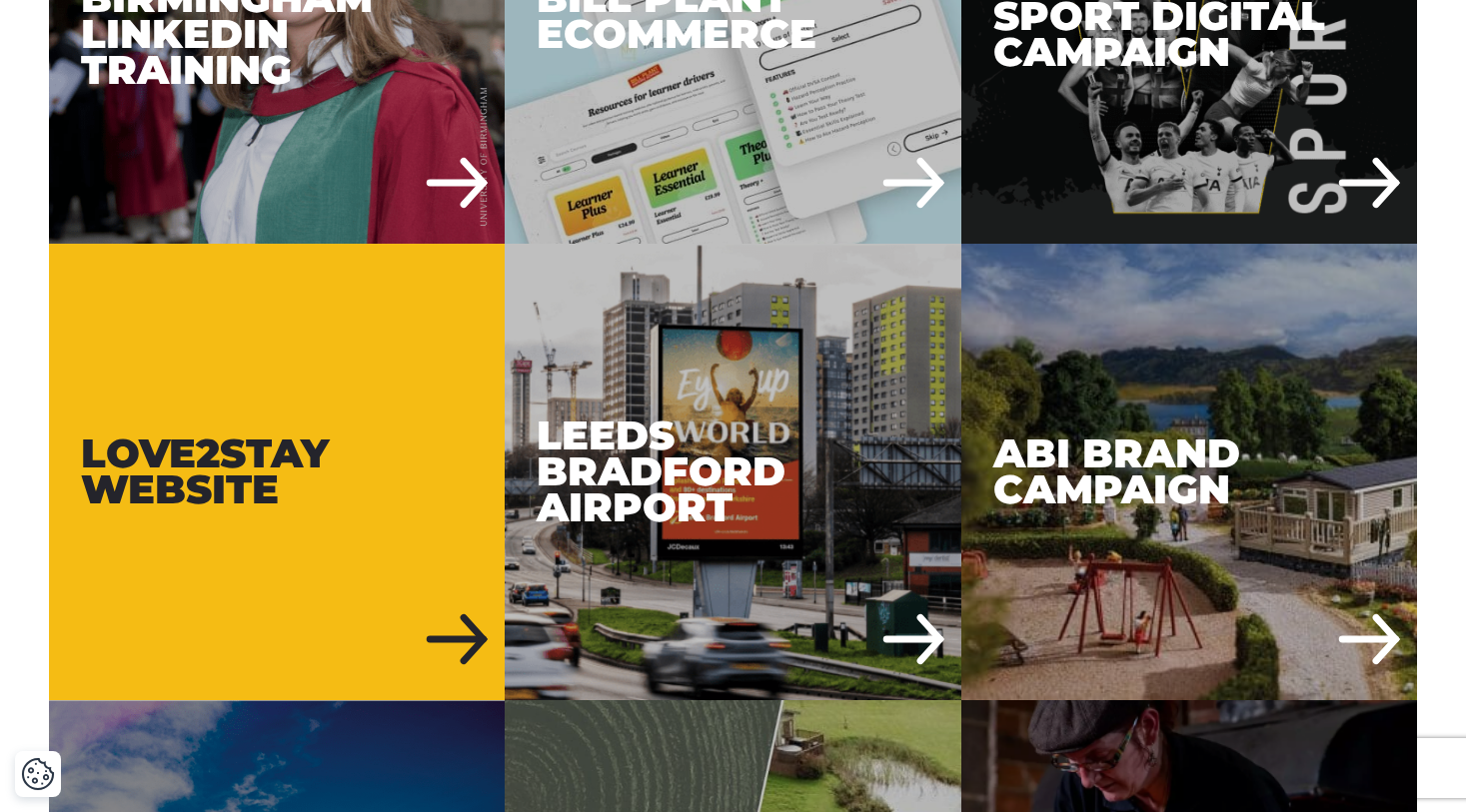 click on "Love2Stay Website" at bounding box center (277, 471) 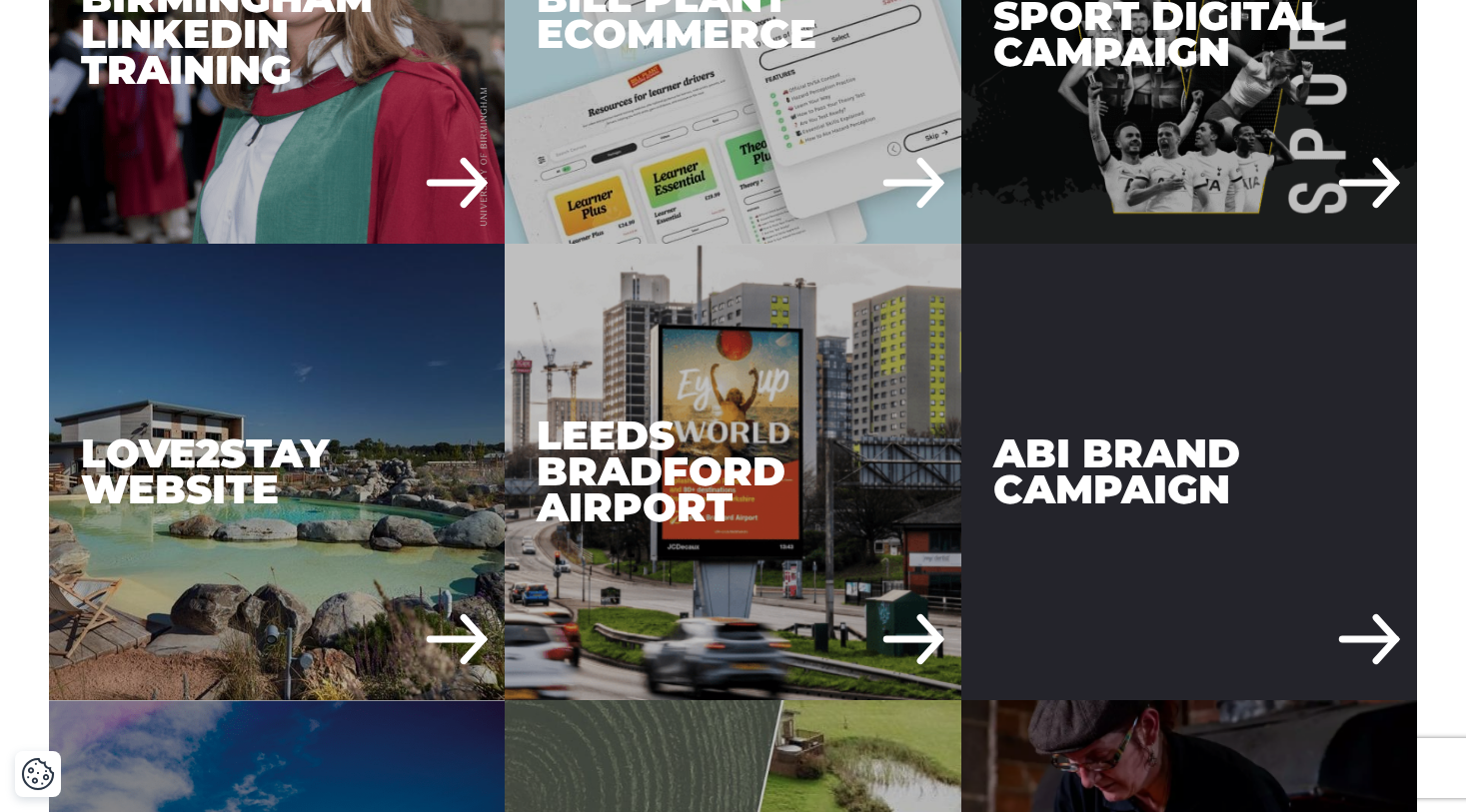 click on "ABI Brand Campaign" at bounding box center [1189, 471] 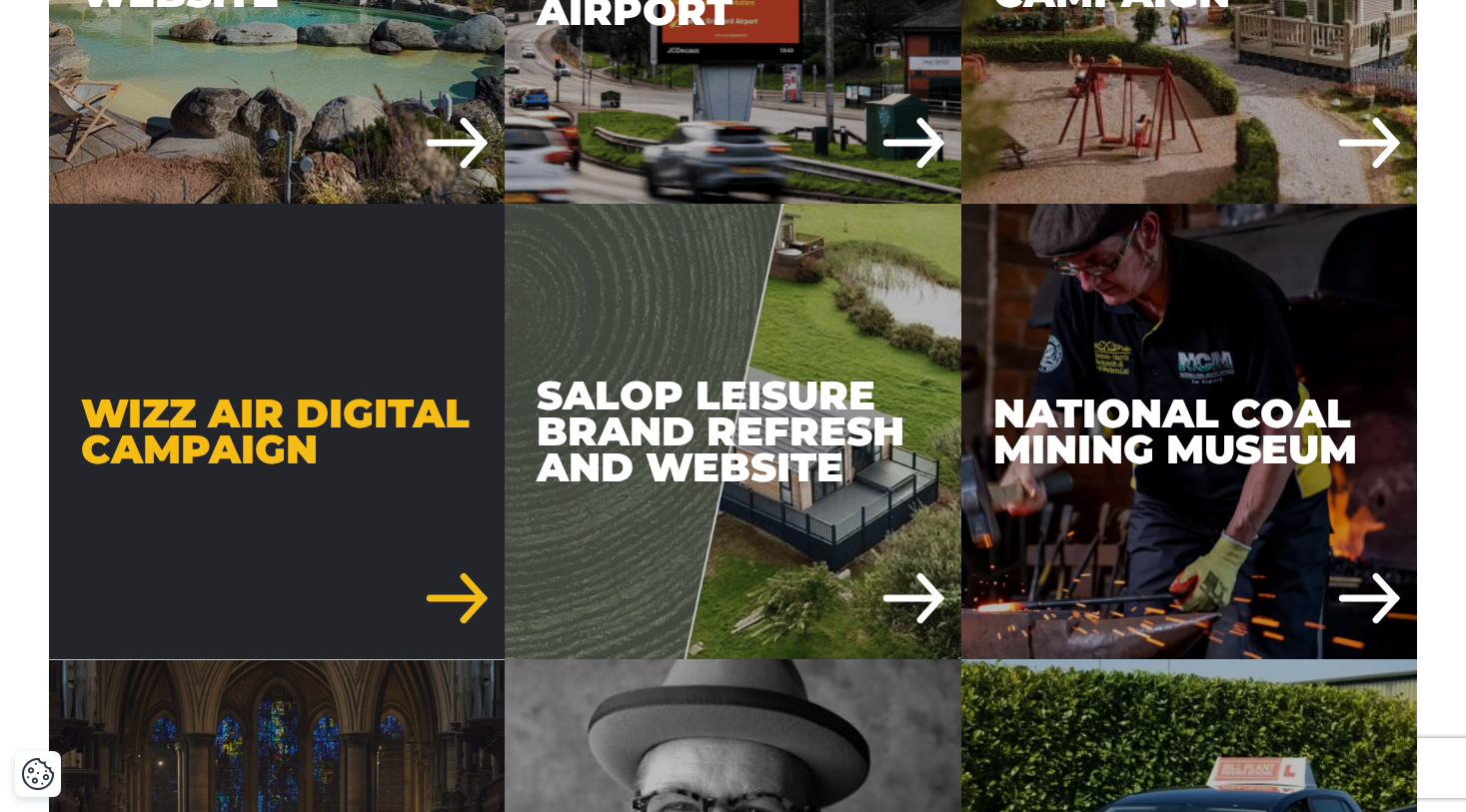 scroll, scrollTop: 4580, scrollLeft: 0, axis: vertical 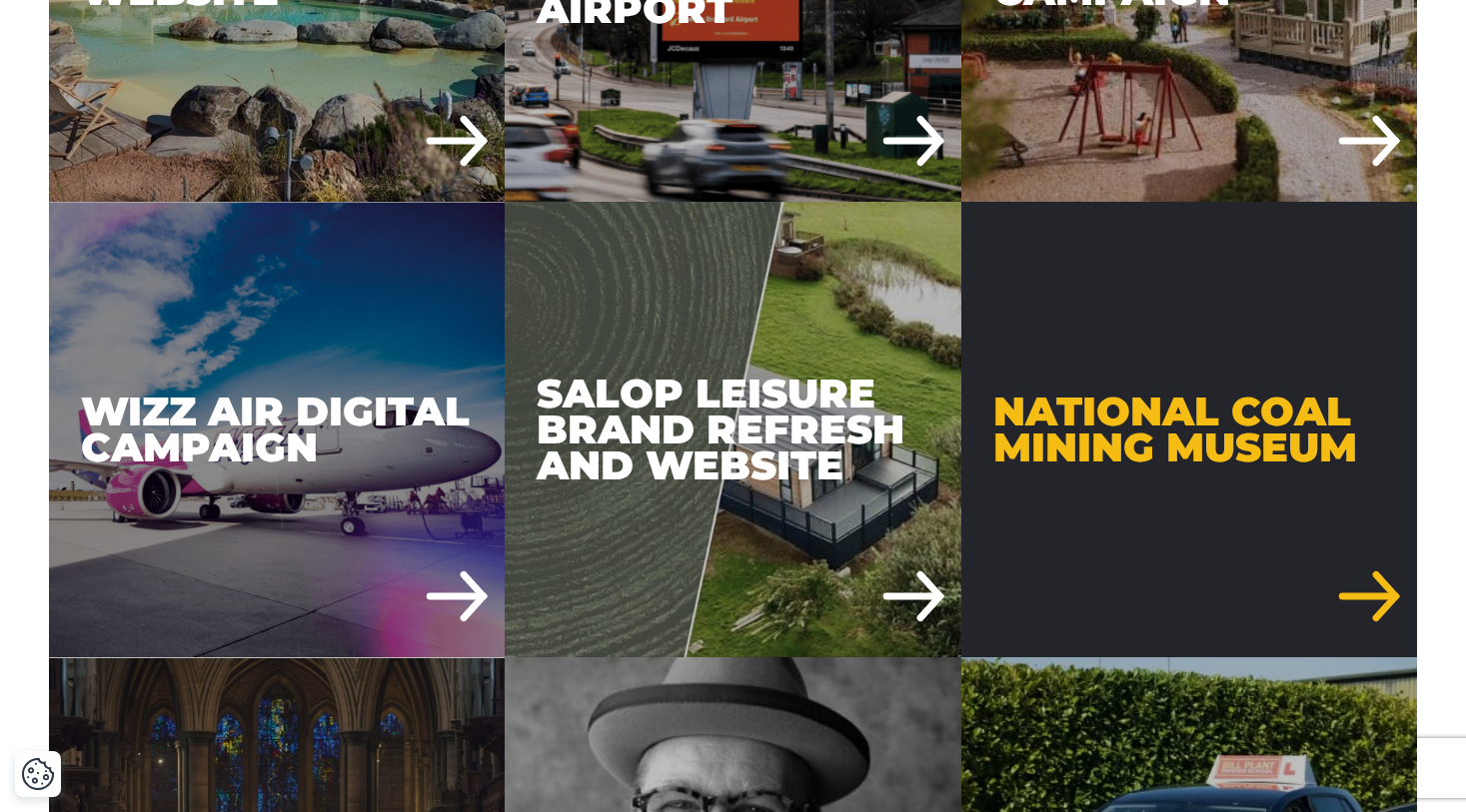 click on "National Coal Mining Museum" at bounding box center (1189, 429) 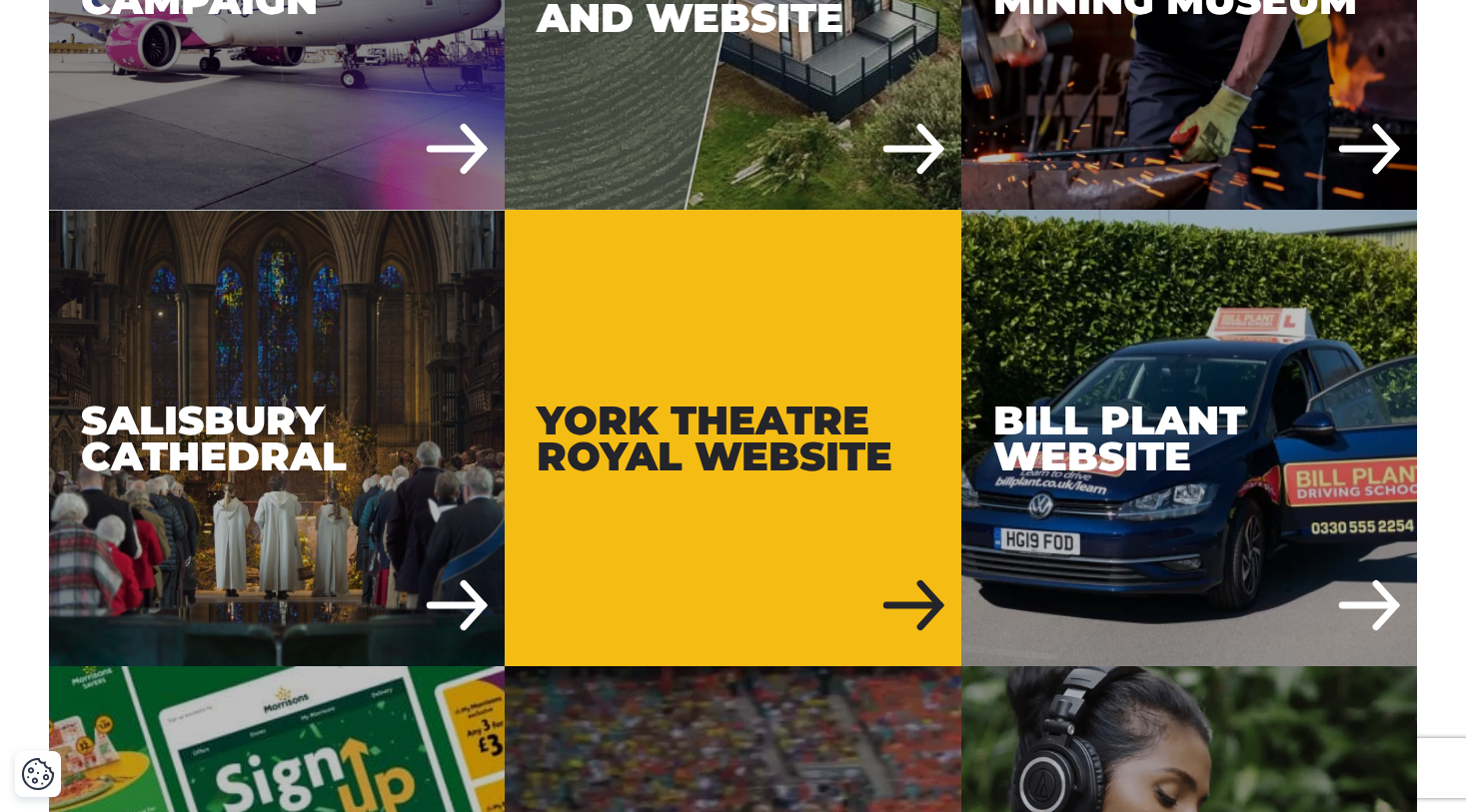 scroll, scrollTop: 5029, scrollLeft: 0, axis: vertical 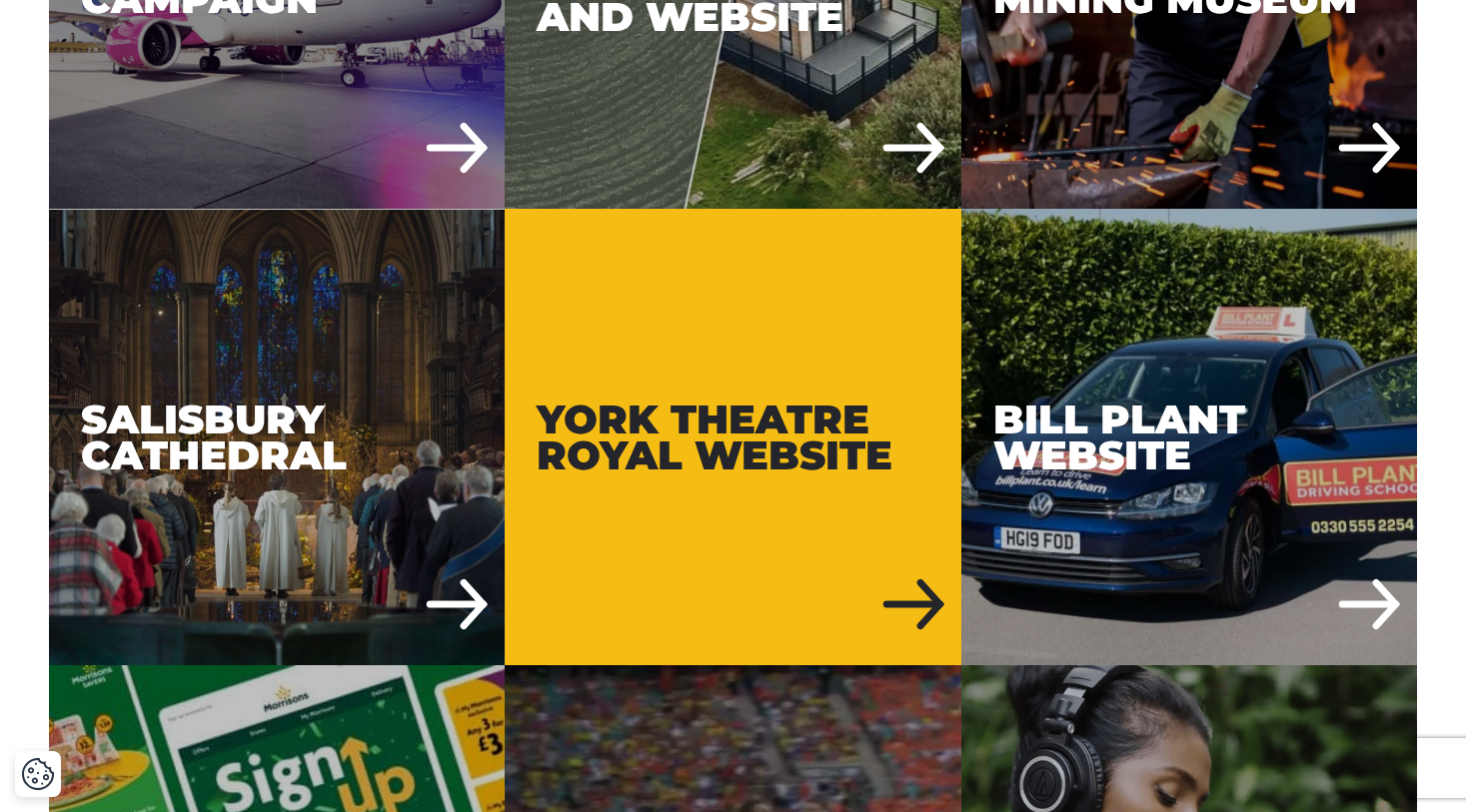 click on "York Theatre Royal Website" at bounding box center (733, 436) 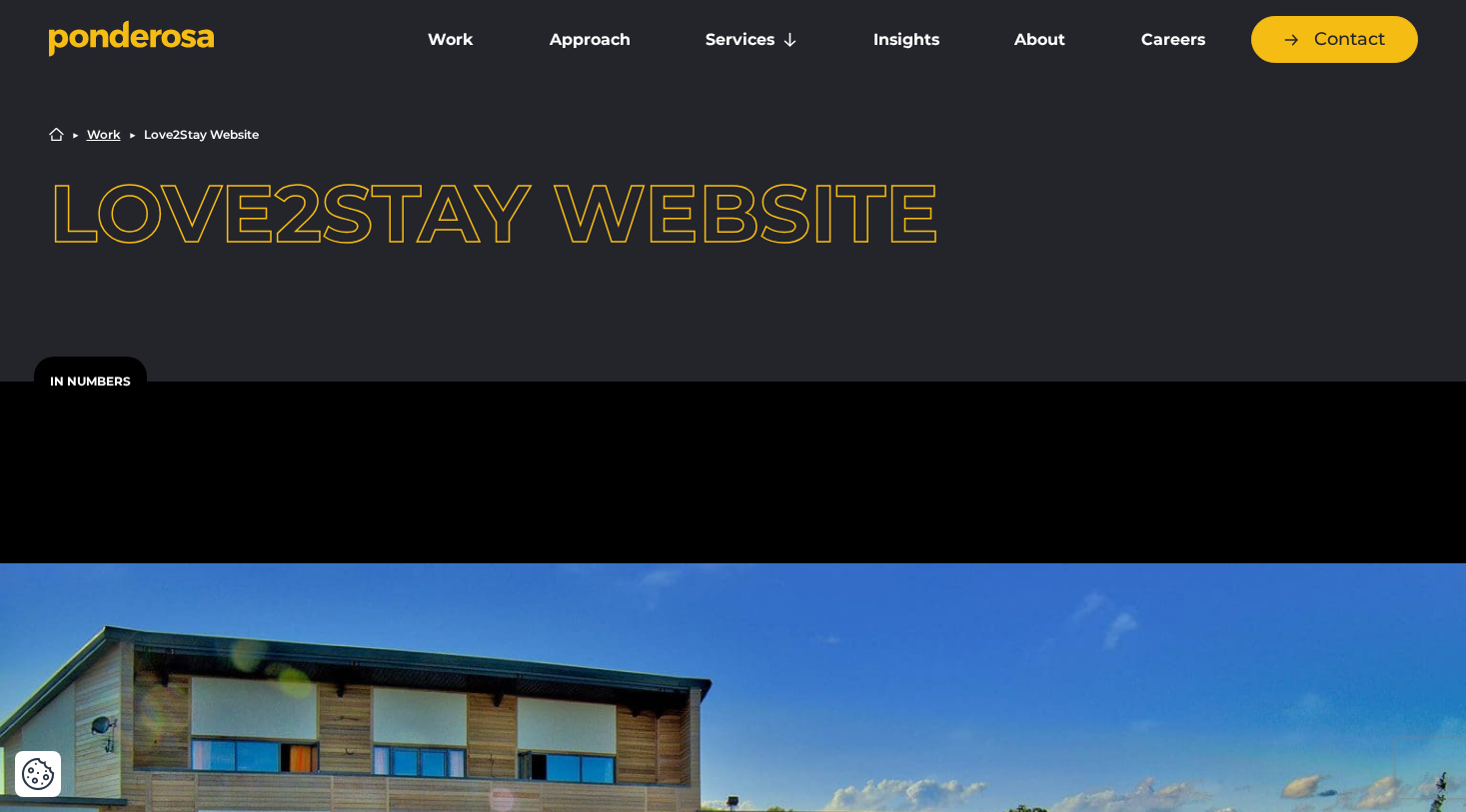scroll, scrollTop: 0, scrollLeft: 0, axis: both 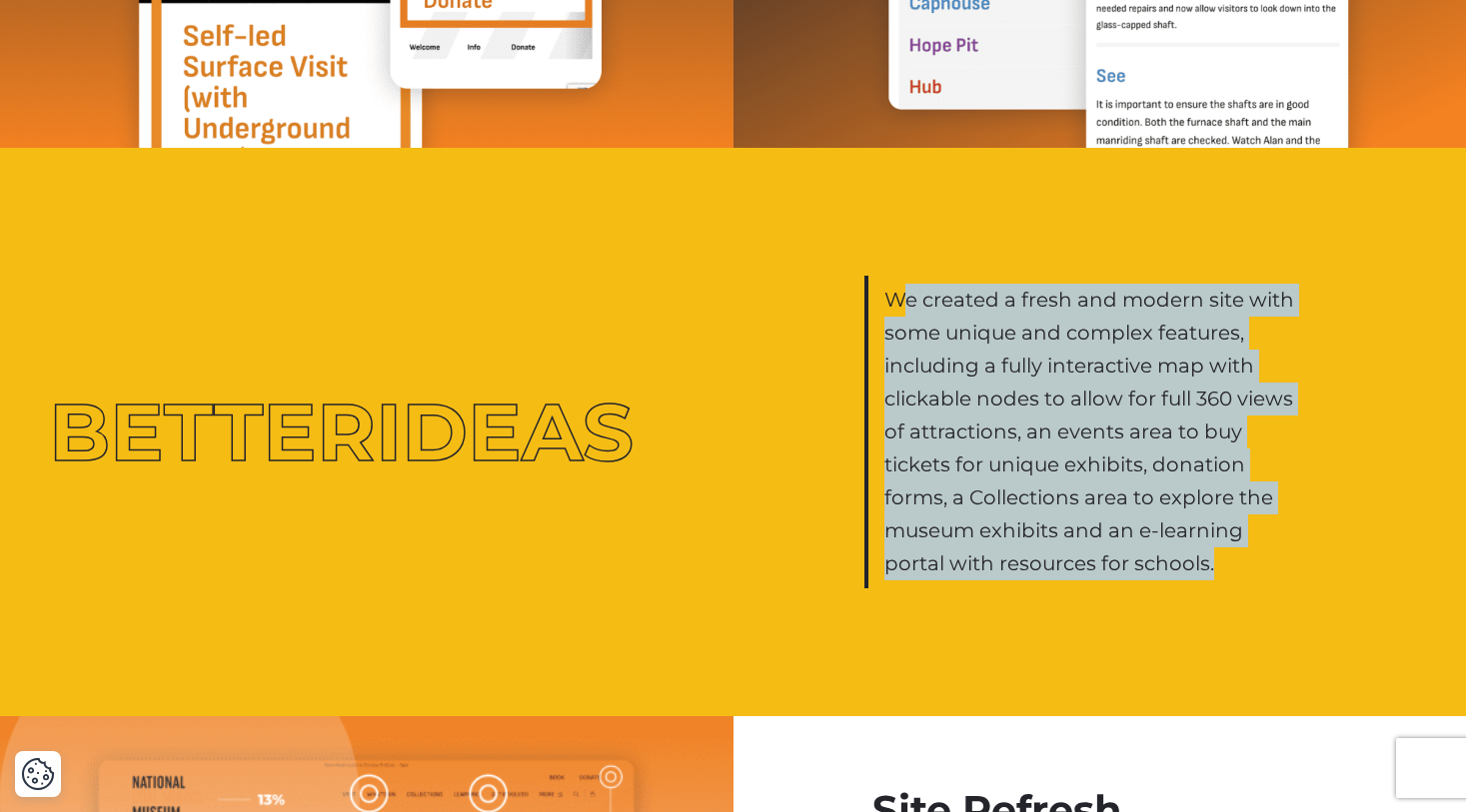 drag, startPoint x: 900, startPoint y: 262, endPoint x: 879, endPoint y: 572, distance: 310.7105 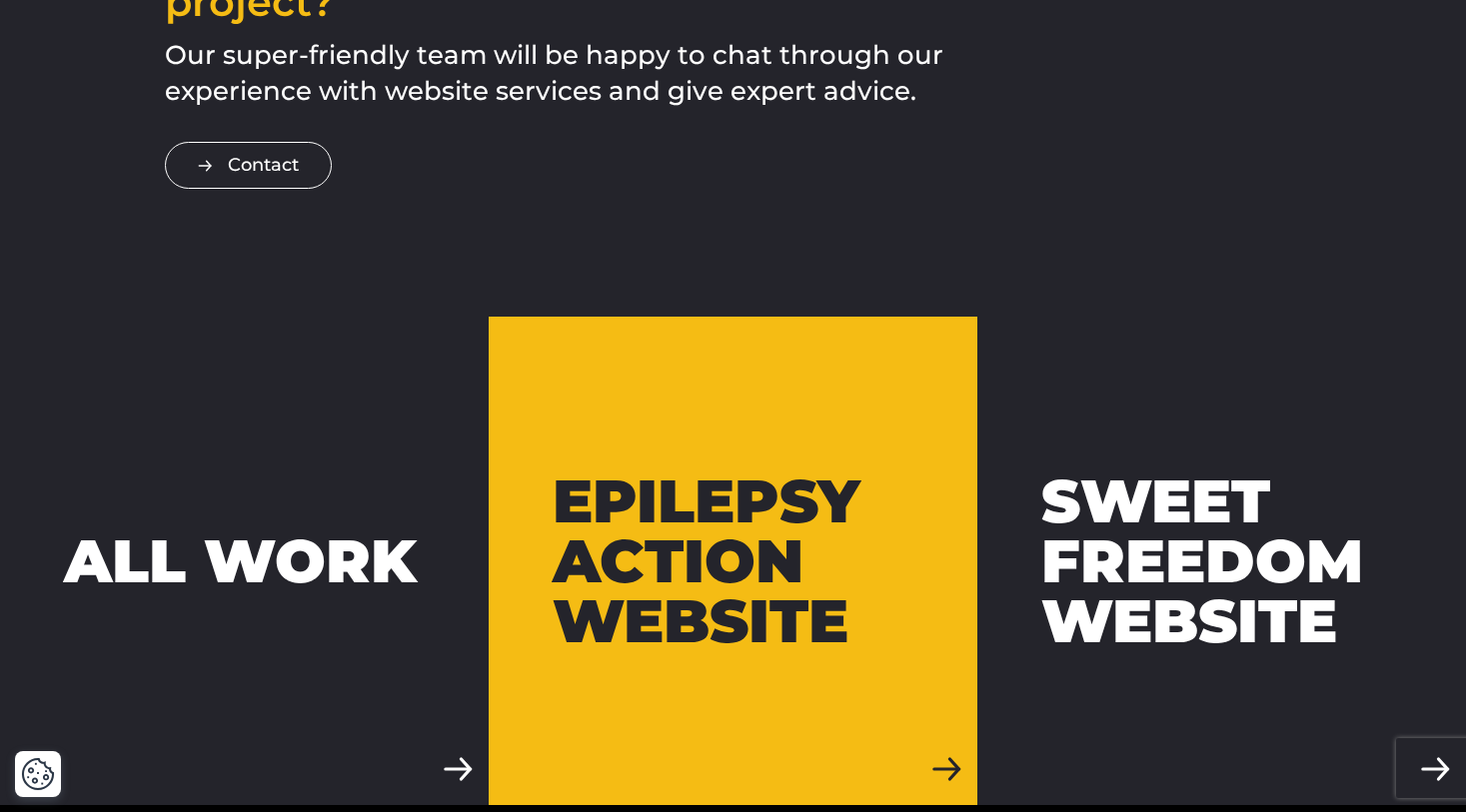 scroll, scrollTop: 5383, scrollLeft: 0, axis: vertical 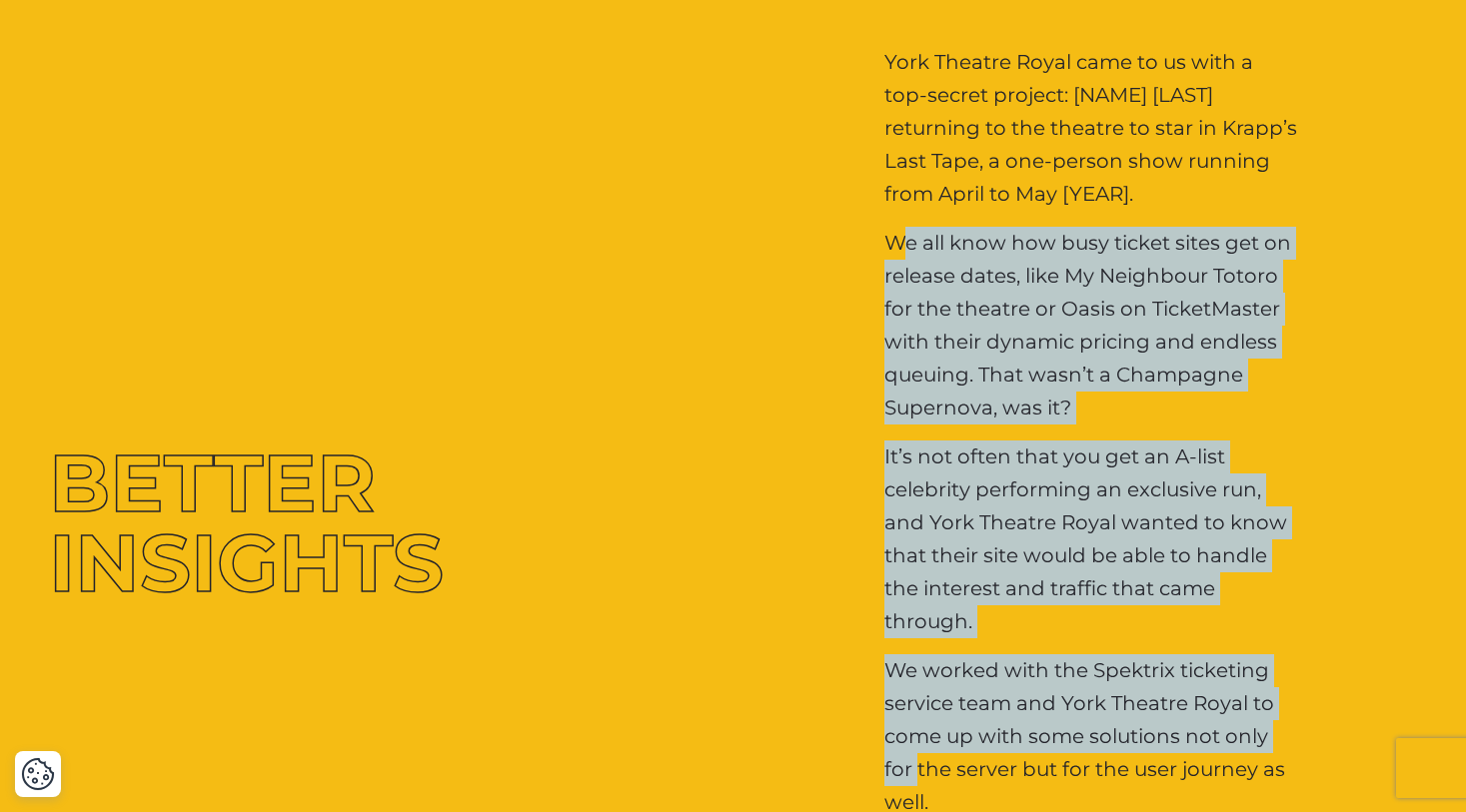 drag, startPoint x: 904, startPoint y: 252, endPoint x: 867, endPoint y: 777, distance: 526.30219 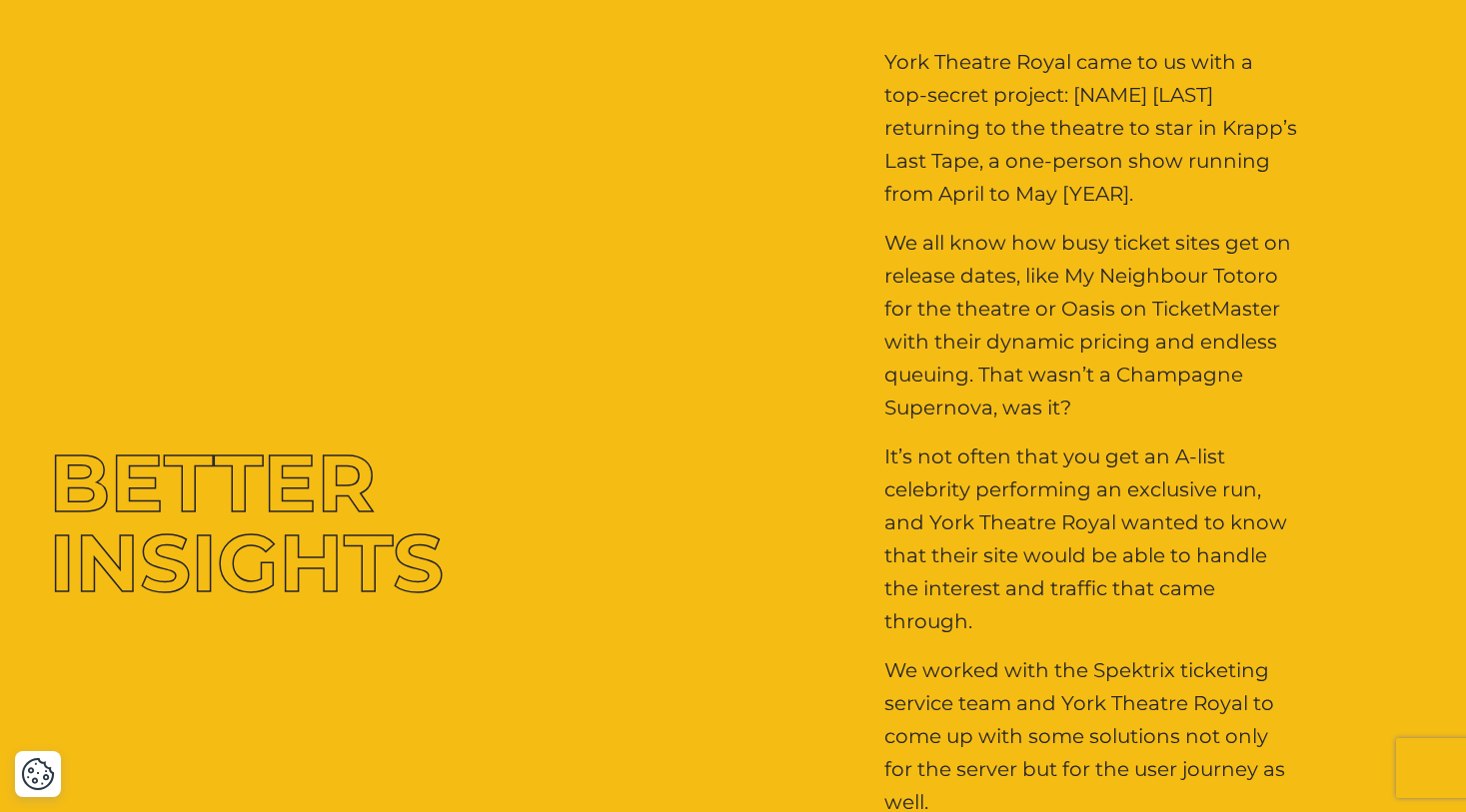 click on "It’s not often that you get an A-list celebrity performing an exclusive run, and York Theatre Royal wanted to know that their site would be able to handle the interest and traffic that came through." at bounding box center [1092, 539] 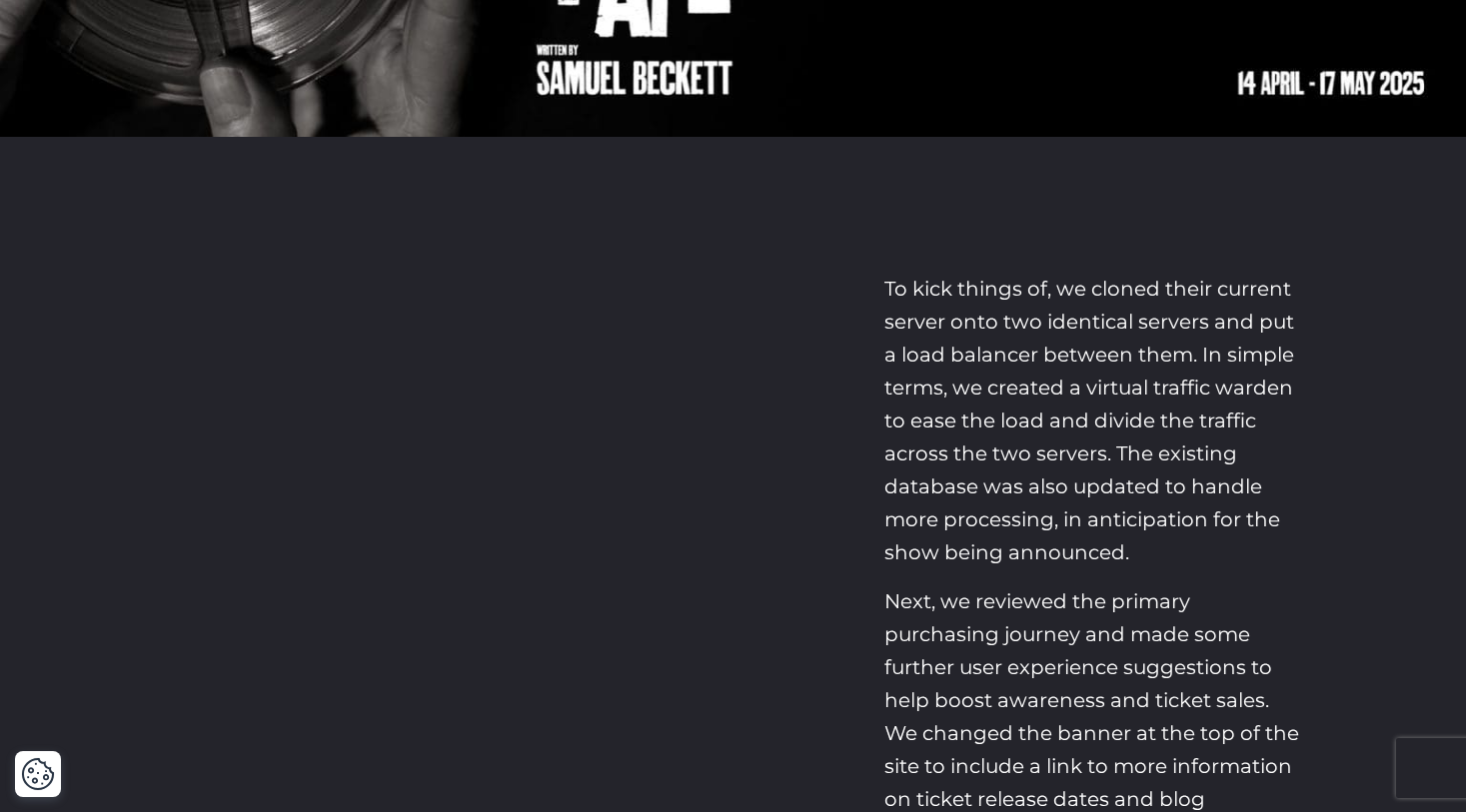 scroll, scrollTop: 2392, scrollLeft: 0, axis: vertical 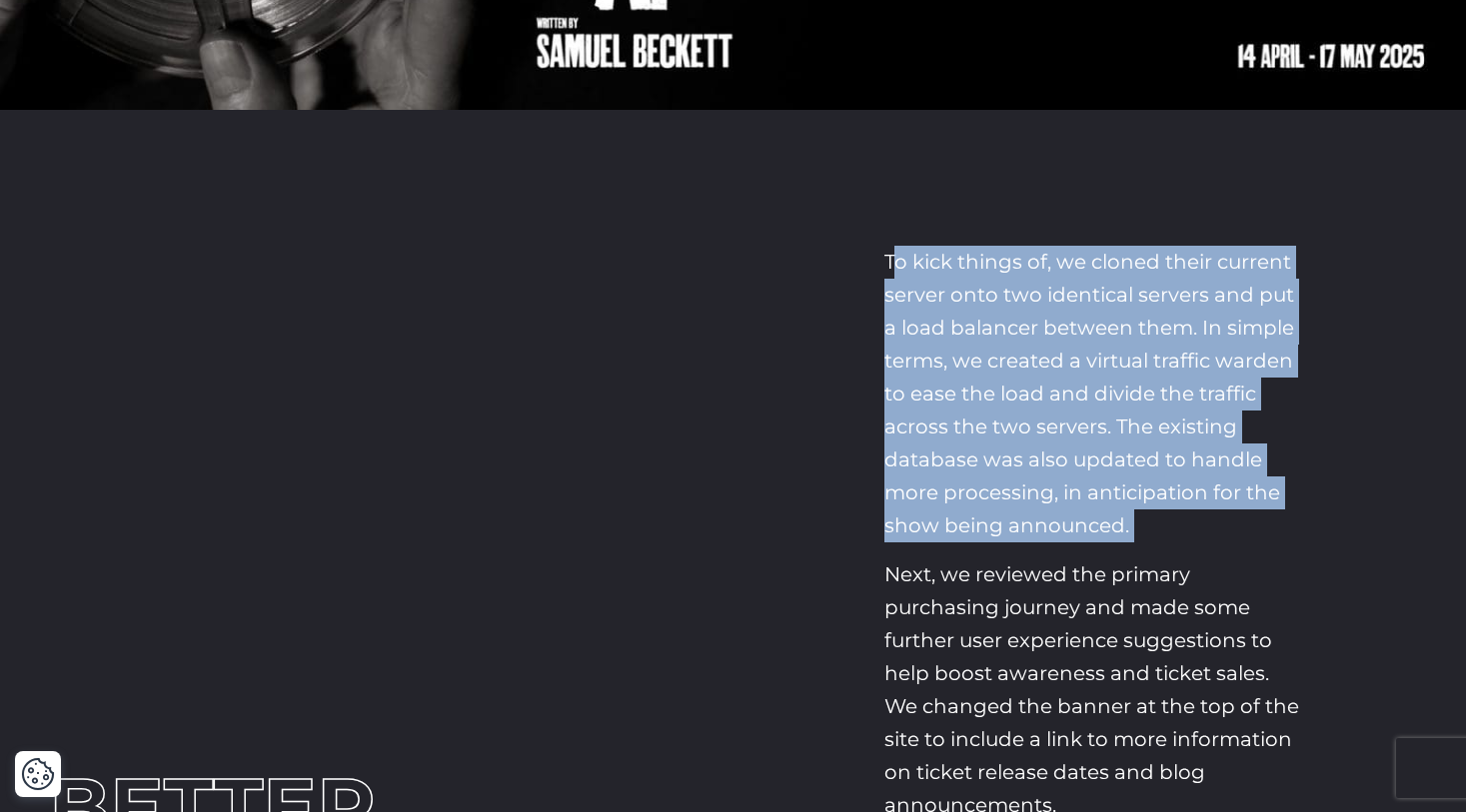 drag, startPoint x: 890, startPoint y: 258, endPoint x: 878, endPoint y: 549, distance: 291.24732 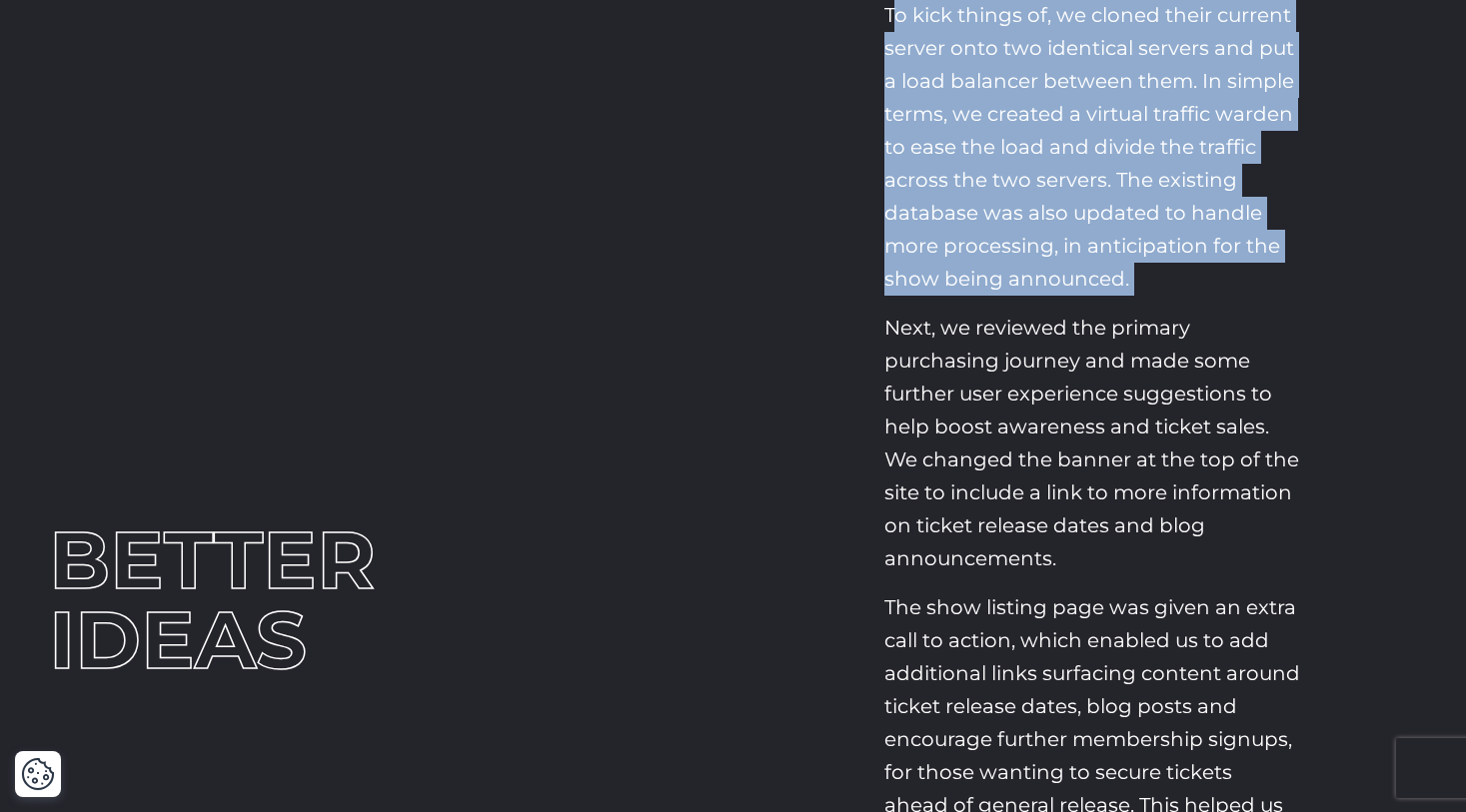 scroll, scrollTop: 2635, scrollLeft: 0, axis: vertical 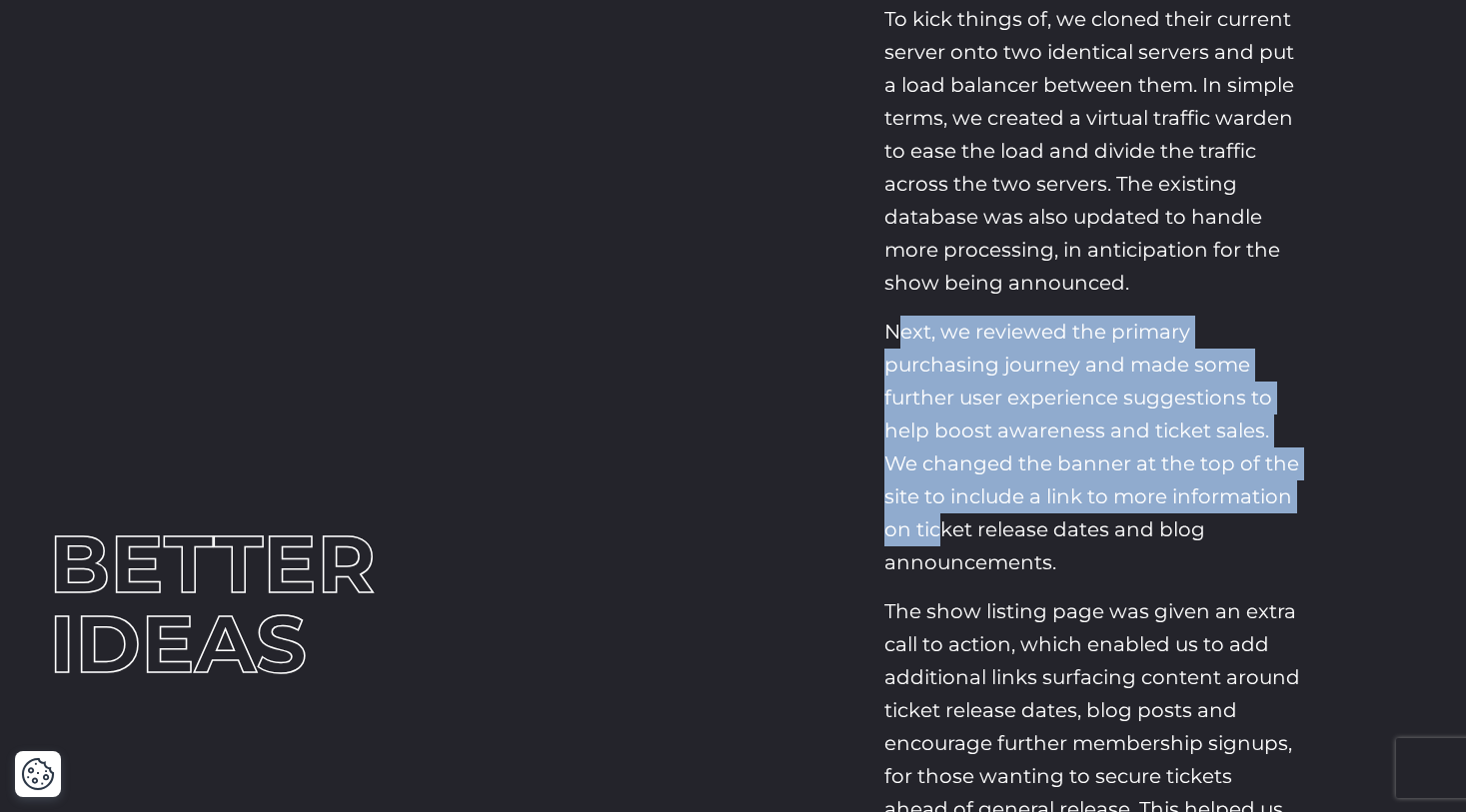 drag, startPoint x: 899, startPoint y: 332, endPoint x: 942, endPoint y: 525, distance: 197.73214 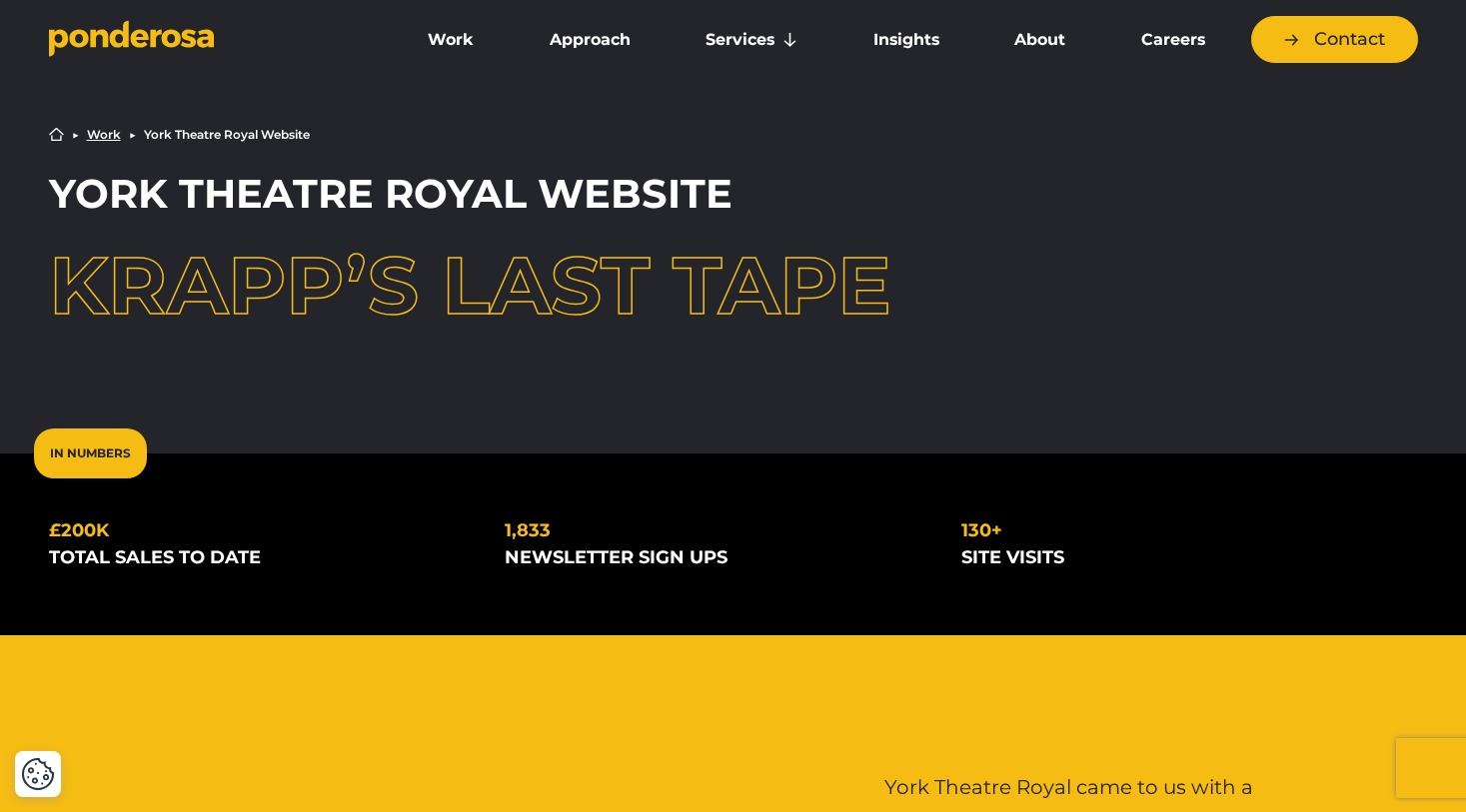 scroll, scrollTop: 0, scrollLeft: 0, axis: both 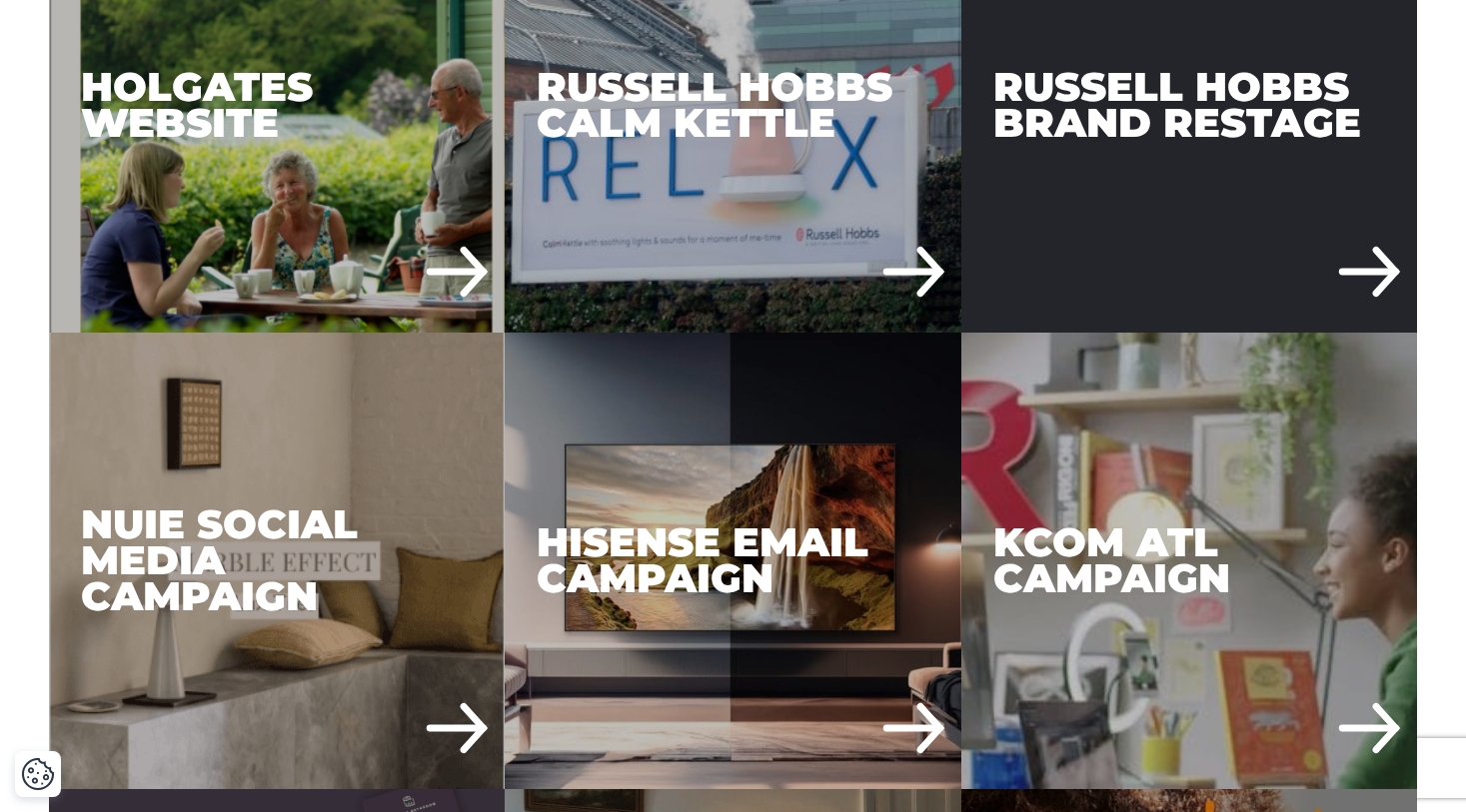 click on "Russell Hobbs Brand Restage" at bounding box center (1189, 104) 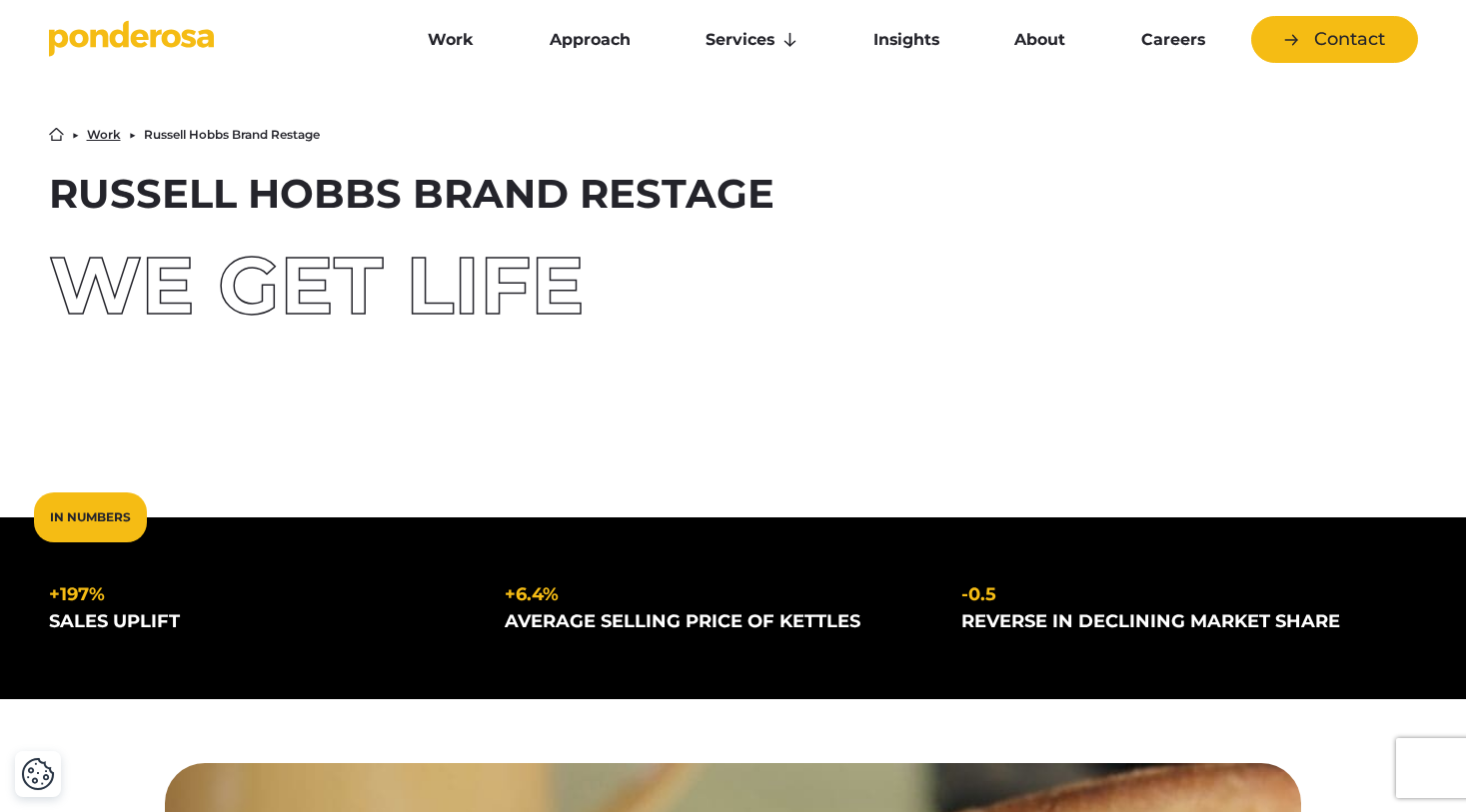 scroll, scrollTop: 0, scrollLeft: 0, axis: both 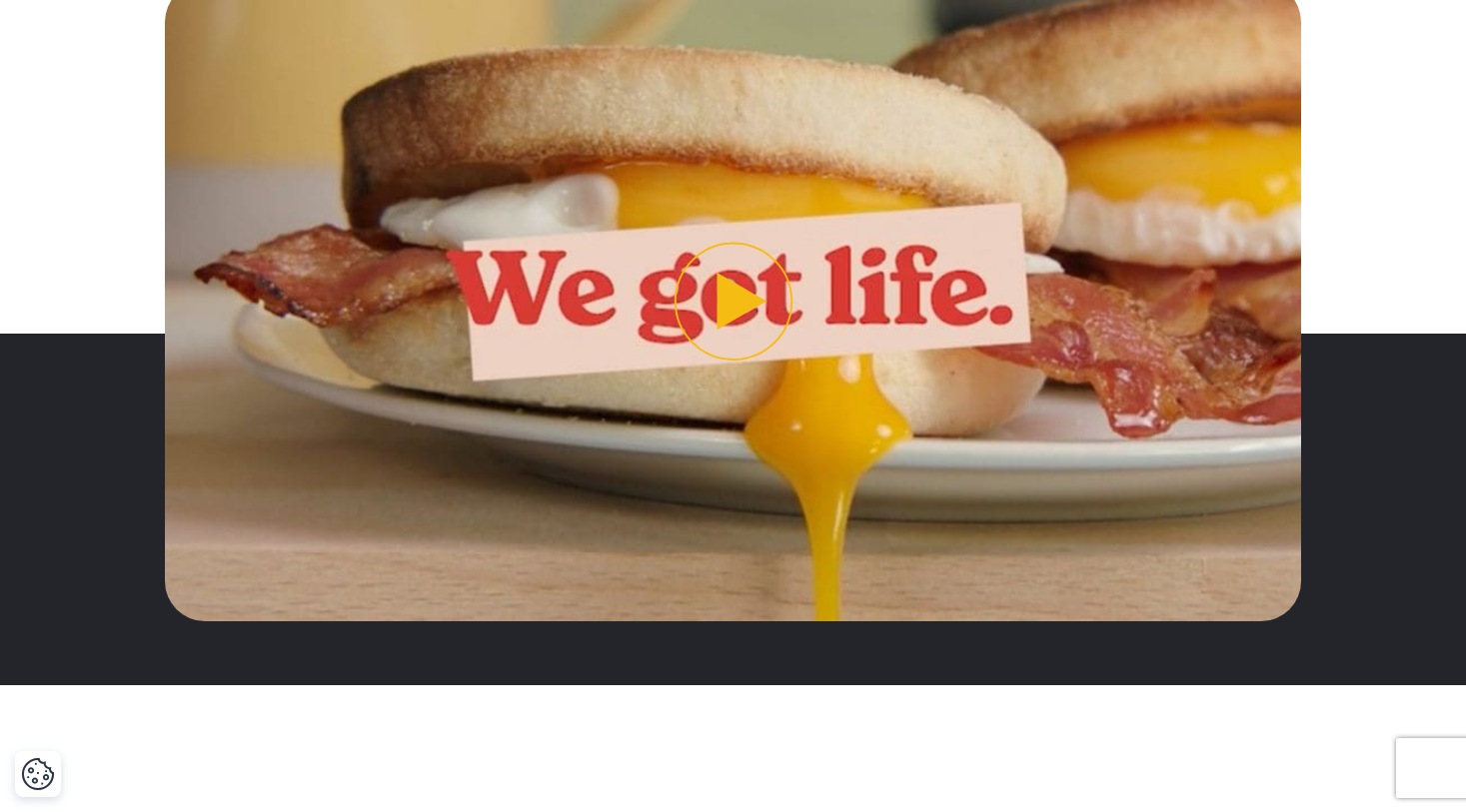 click at bounding box center (733, 301) 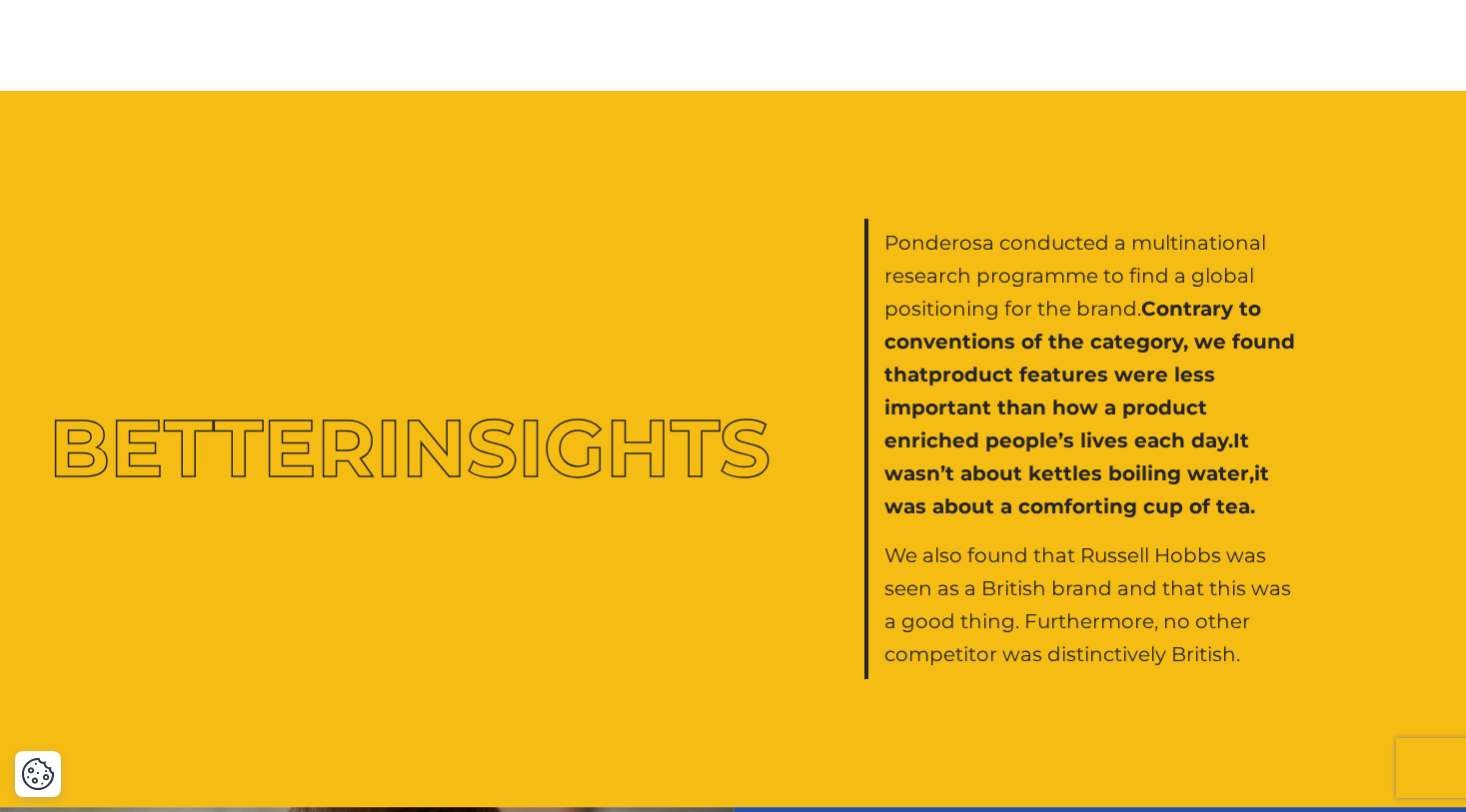 scroll, scrollTop: 1860, scrollLeft: 0, axis: vertical 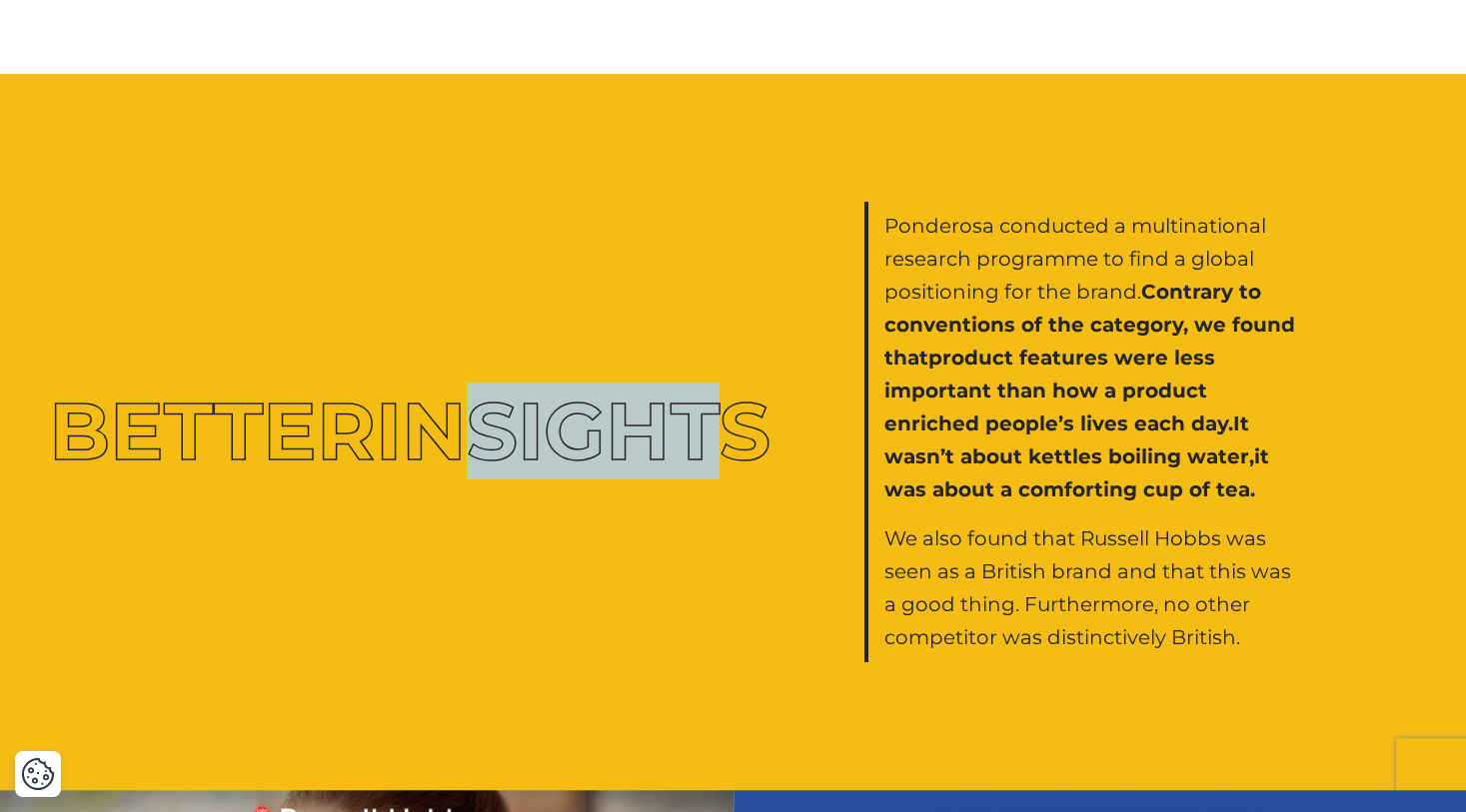 drag, startPoint x: 390, startPoint y: 484, endPoint x: 158, endPoint y: 417, distance: 241.48085 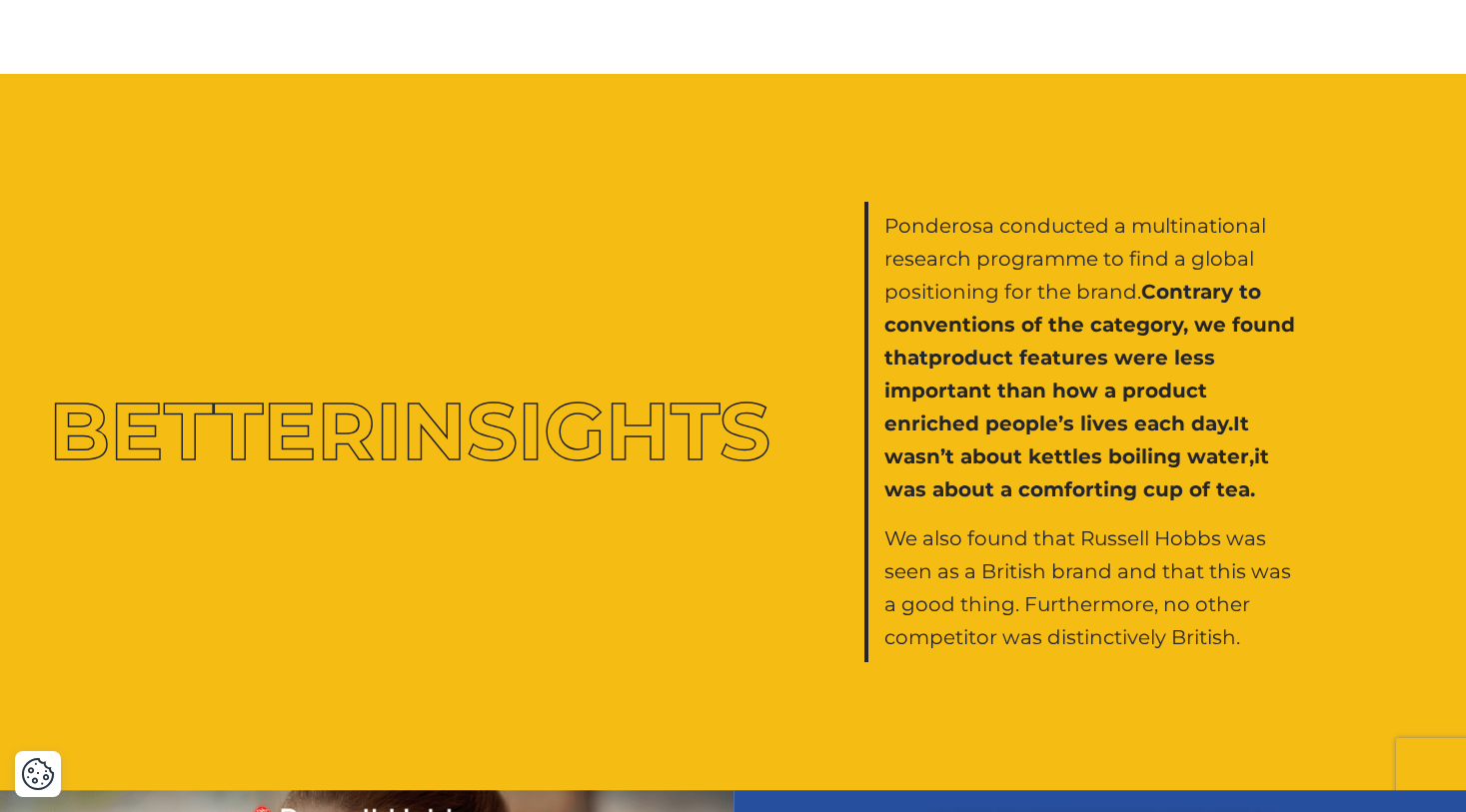 click on "Better  Insights
Ponderosa conducted a multinational research programme to find a global positioning for the brand.  Contrary to conventions of the category, we found that  product features were less important than how a product enriched people’s lives each day.  It wasn’t about kettles boiling water,  i t was about a comforting cup of tea.
We also found that Russell Hobbs was seen as a British brand and that this was a good thing. Furthermore, no other competitor was distinctively British." at bounding box center [733, 431] 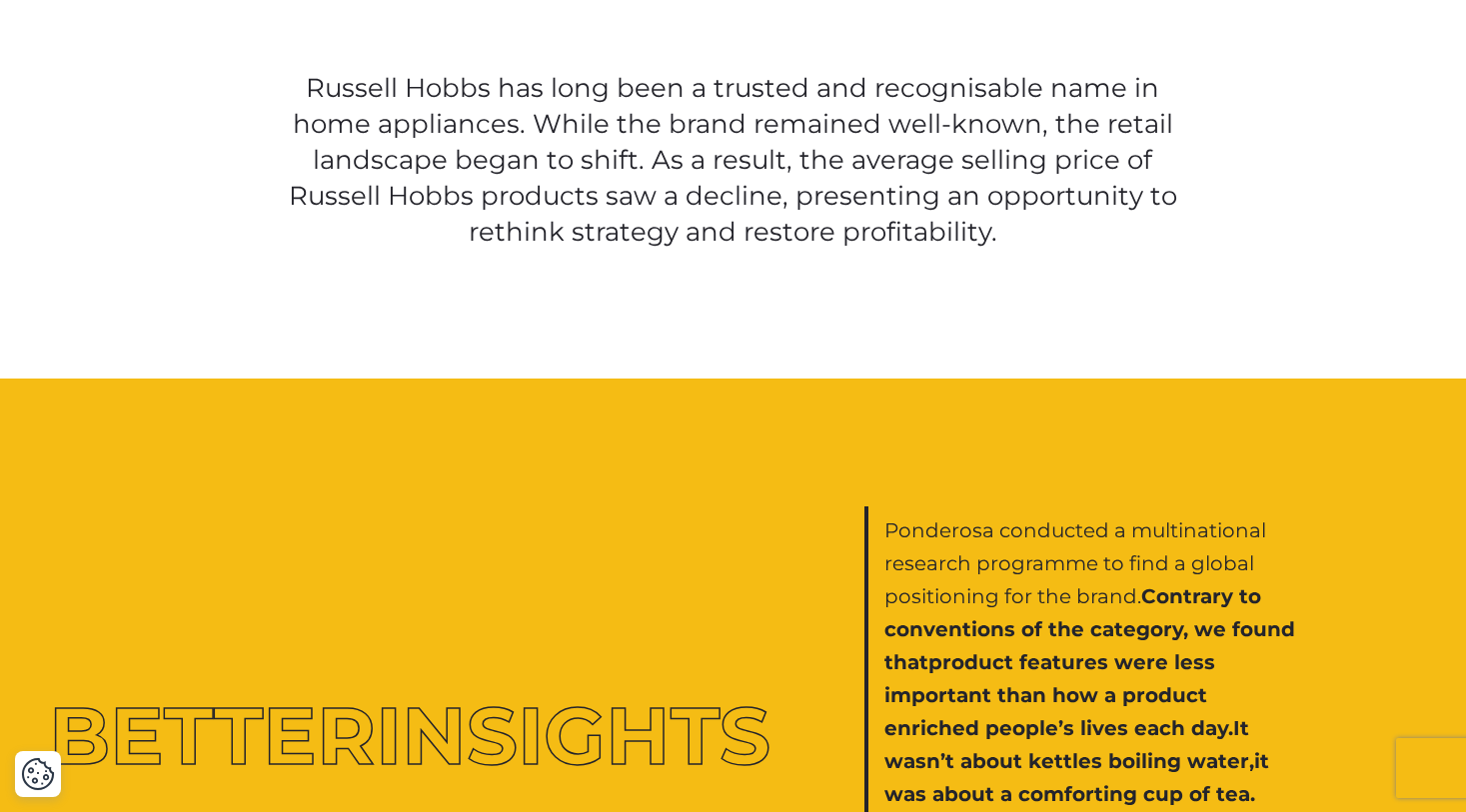 scroll, scrollTop: 1563, scrollLeft: 0, axis: vertical 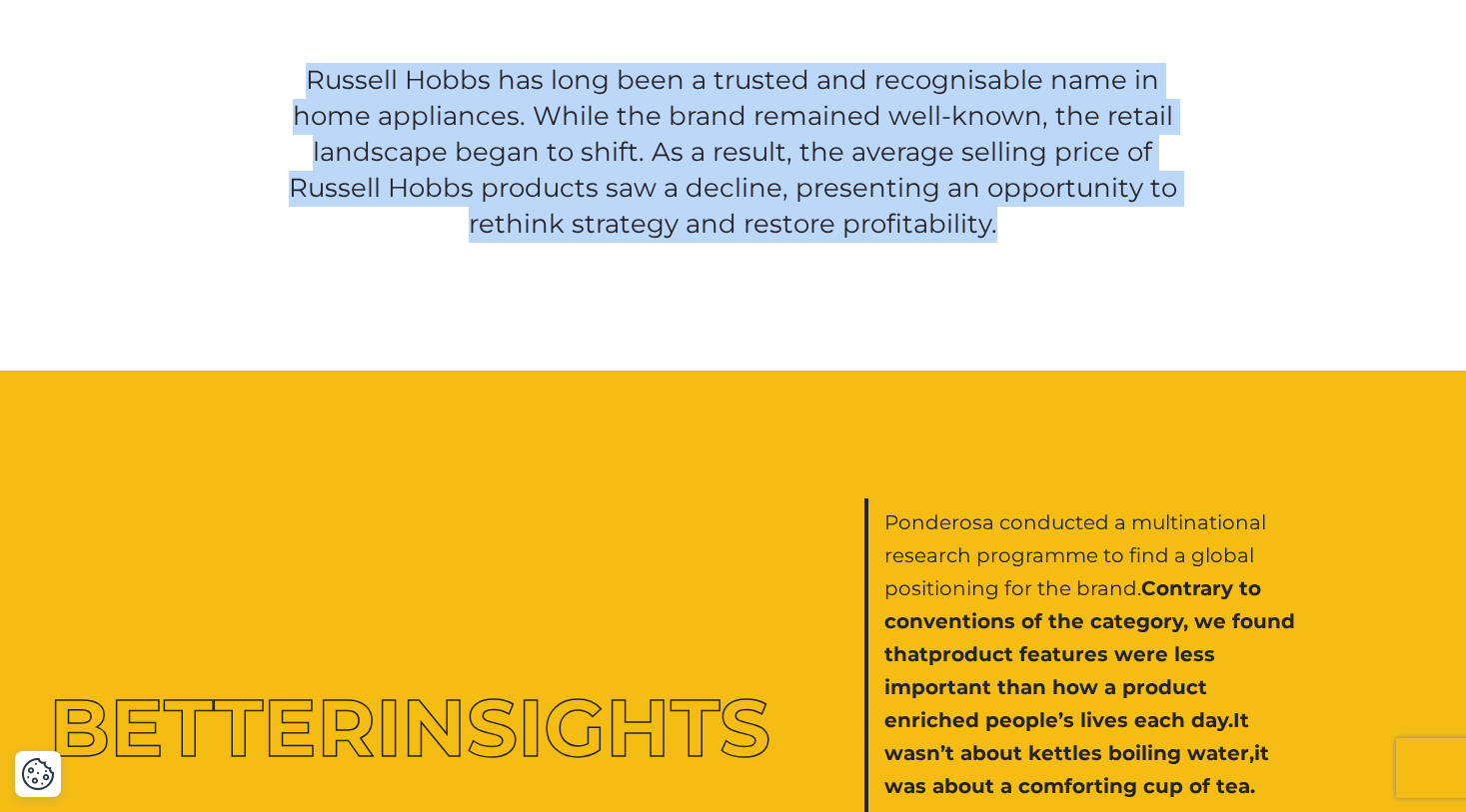 drag, startPoint x: 298, startPoint y: 69, endPoint x: 448, endPoint y: 267, distance: 248.4029 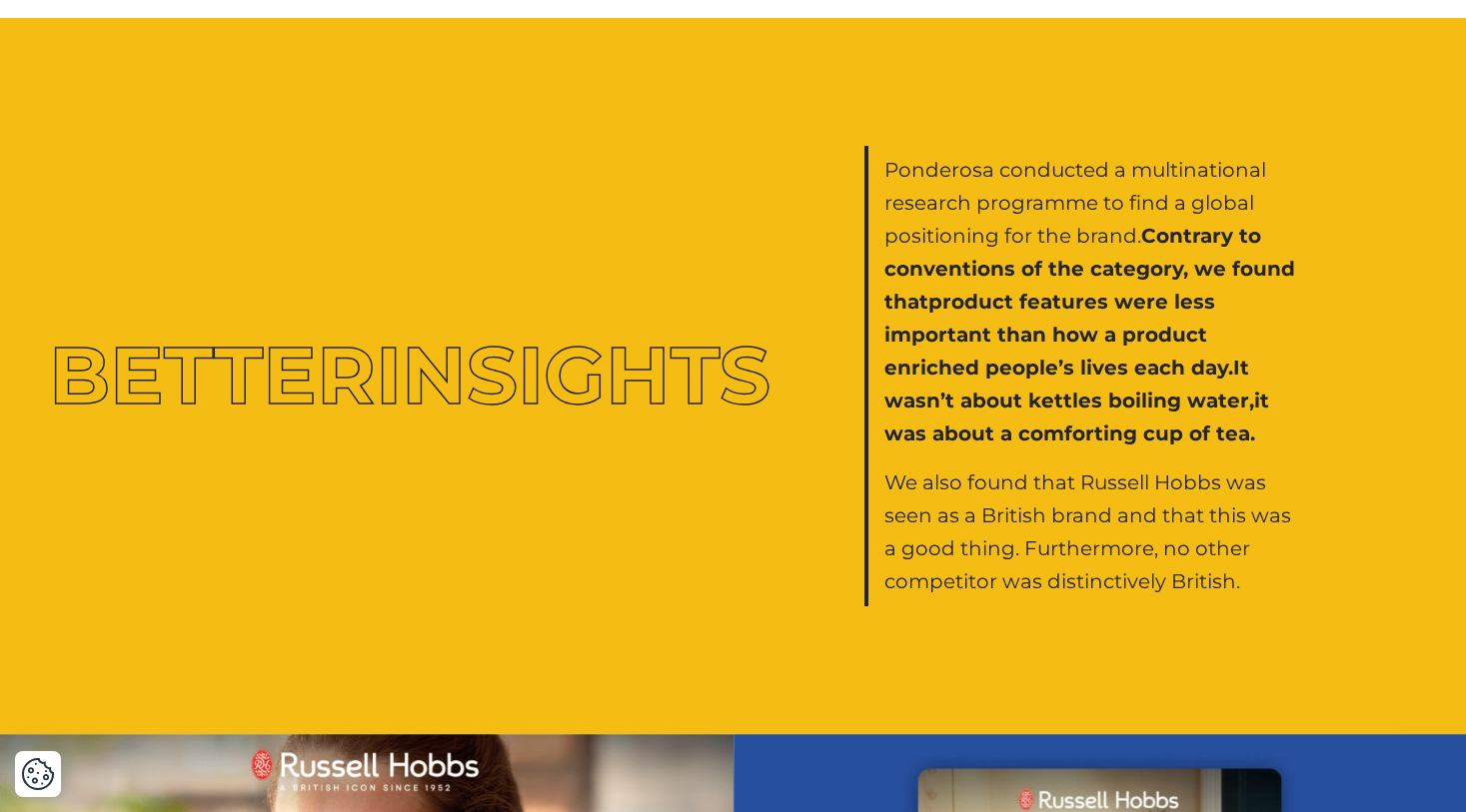 scroll, scrollTop: 1930, scrollLeft: 0, axis: vertical 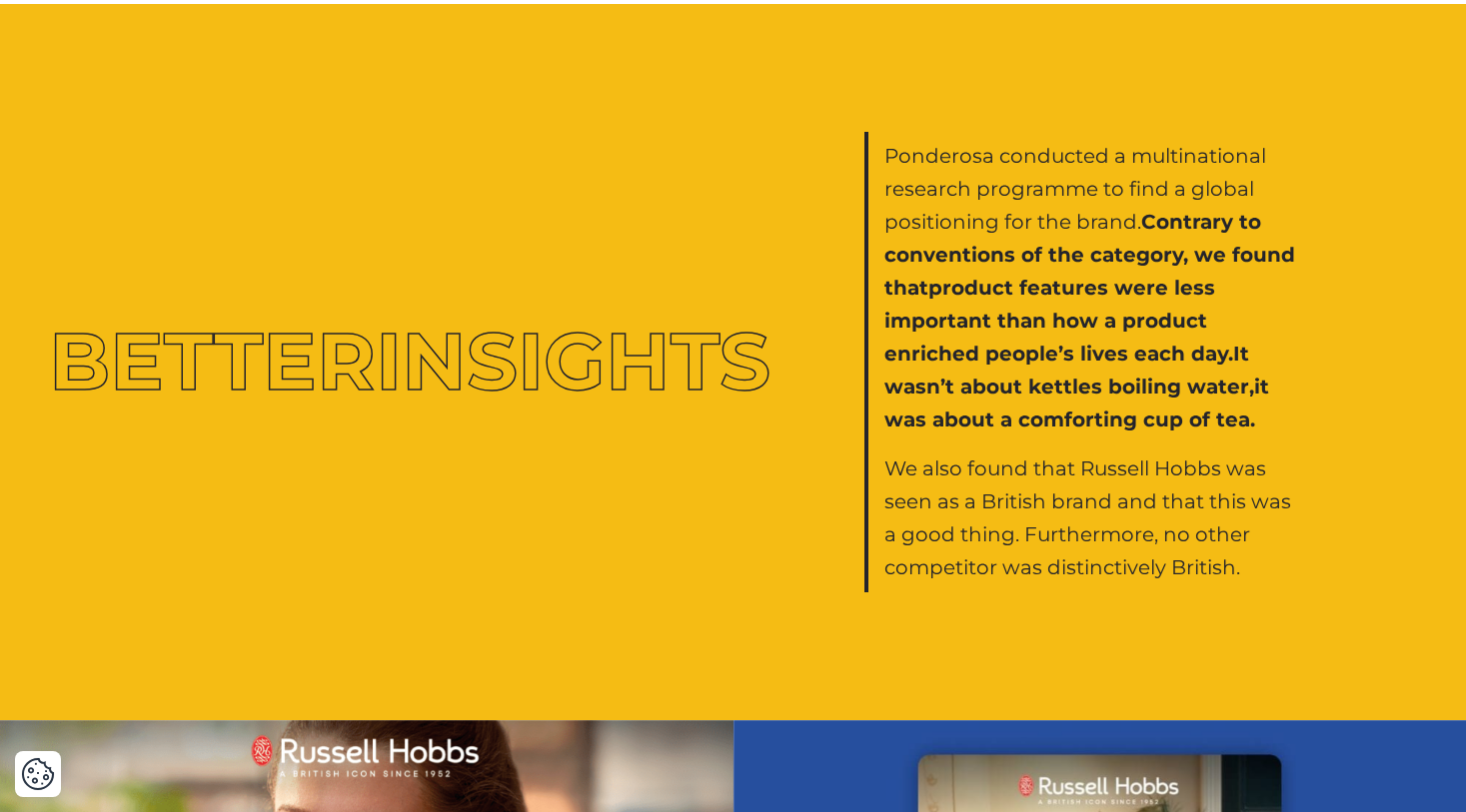 drag, startPoint x: 117, startPoint y: 328, endPoint x: 413, endPoint y: 439, distance: 316.12814 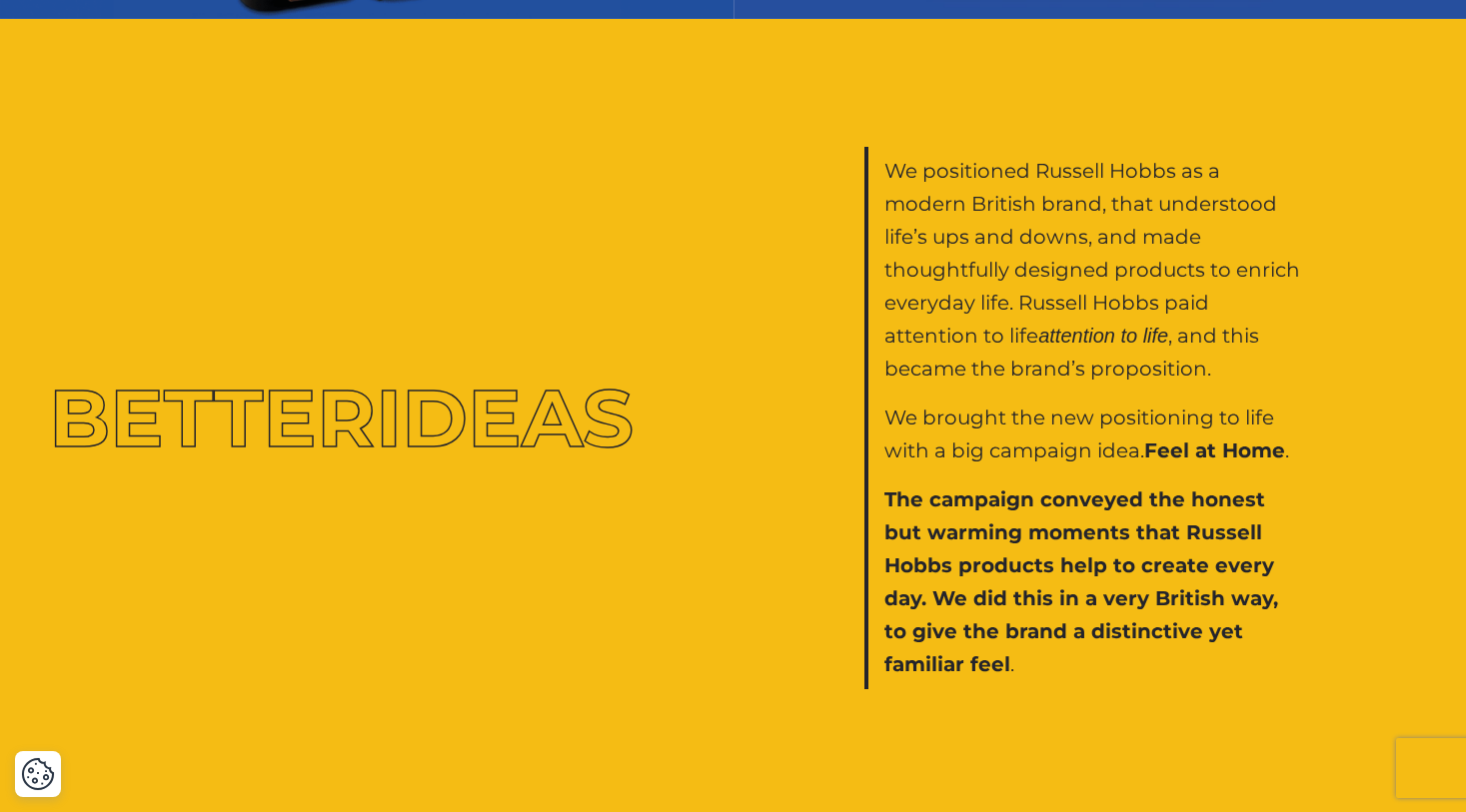 scroll, scrollTop: 3192, scrollLeft: 0, axis: vertical 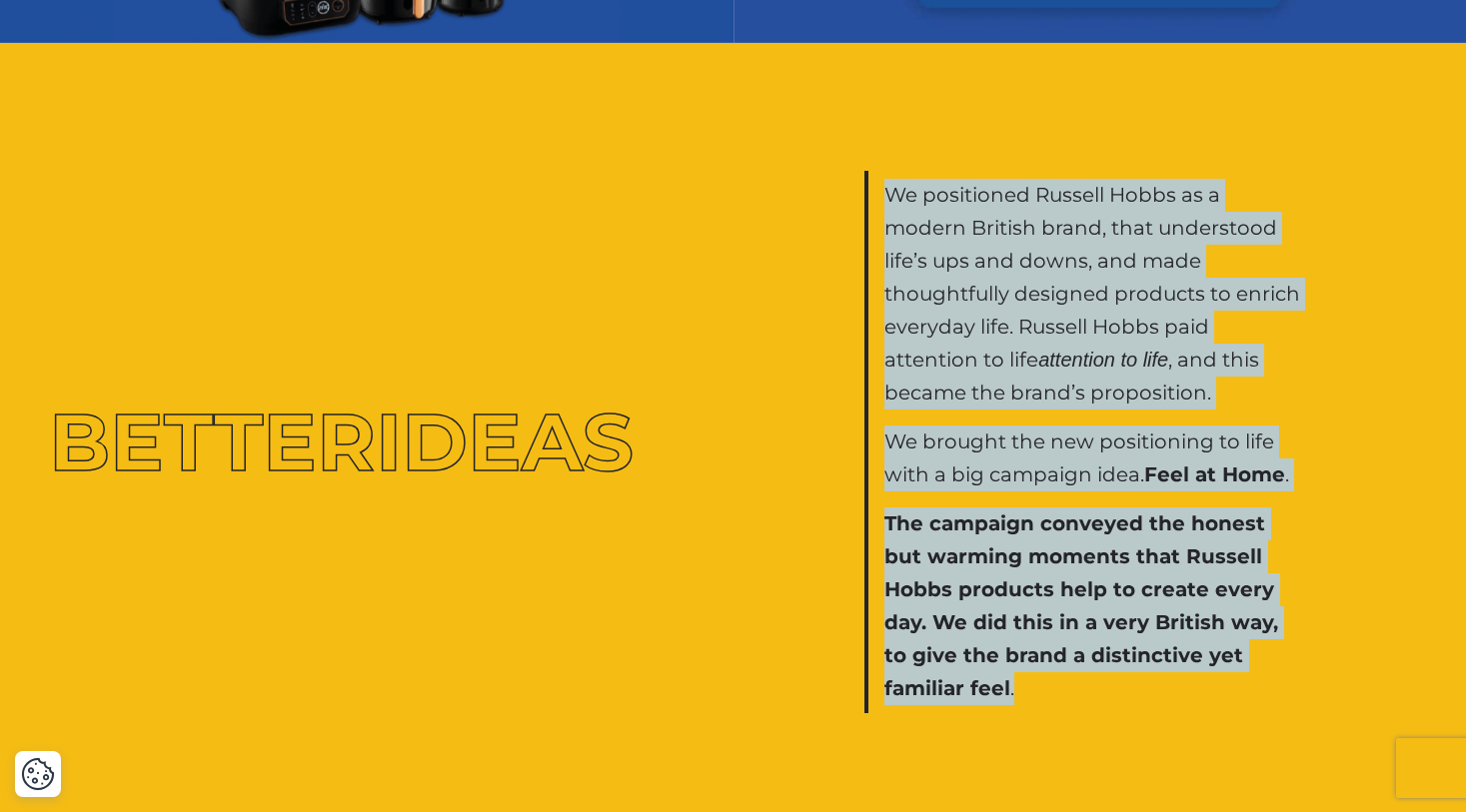 drag, startPoint x: 883, startPoint y: 181, endPoint x: 902, endPoint y: 720, distance: 539.33478 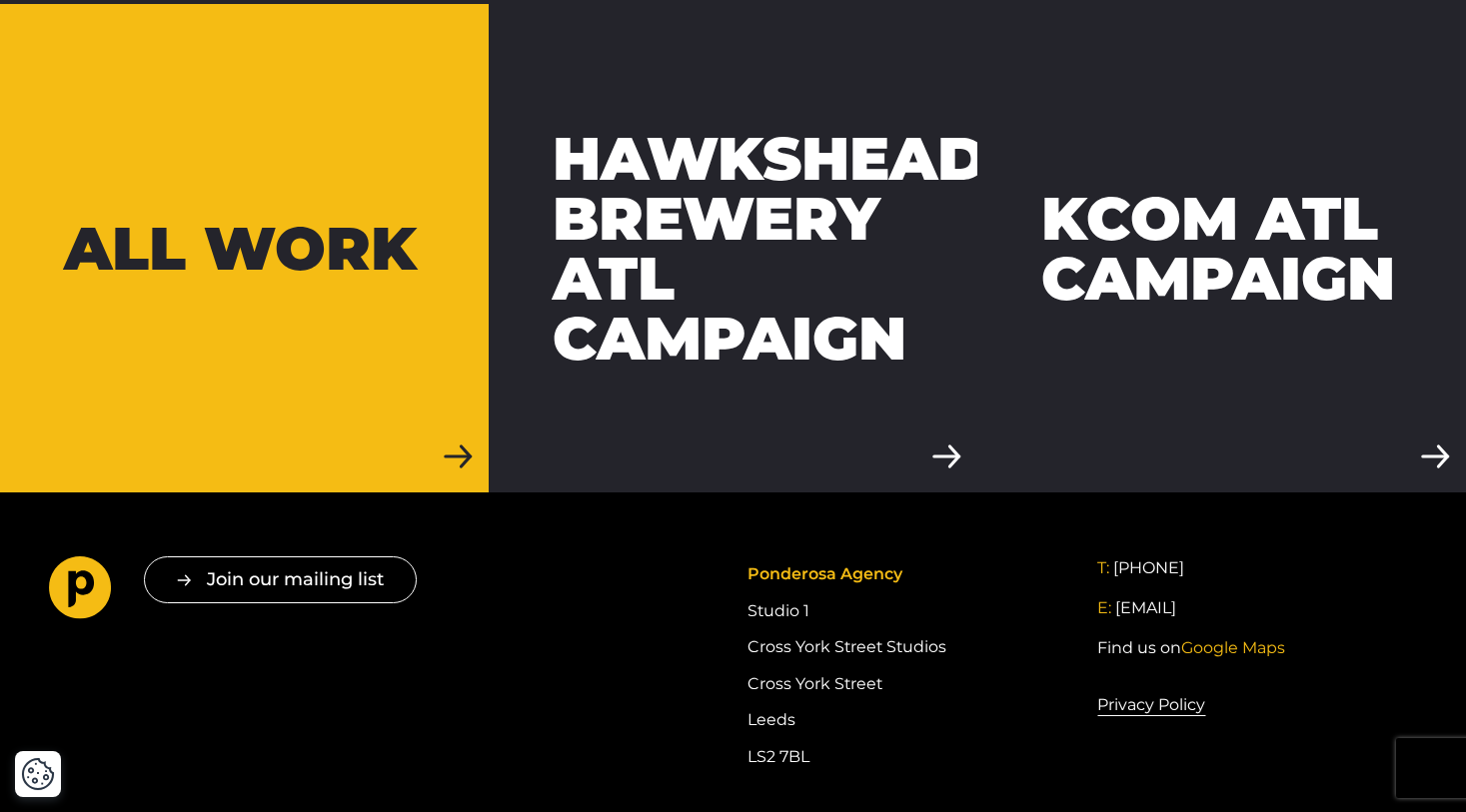scroll, scrollTop: 5770, scrollLeft: 0, axis: vertical 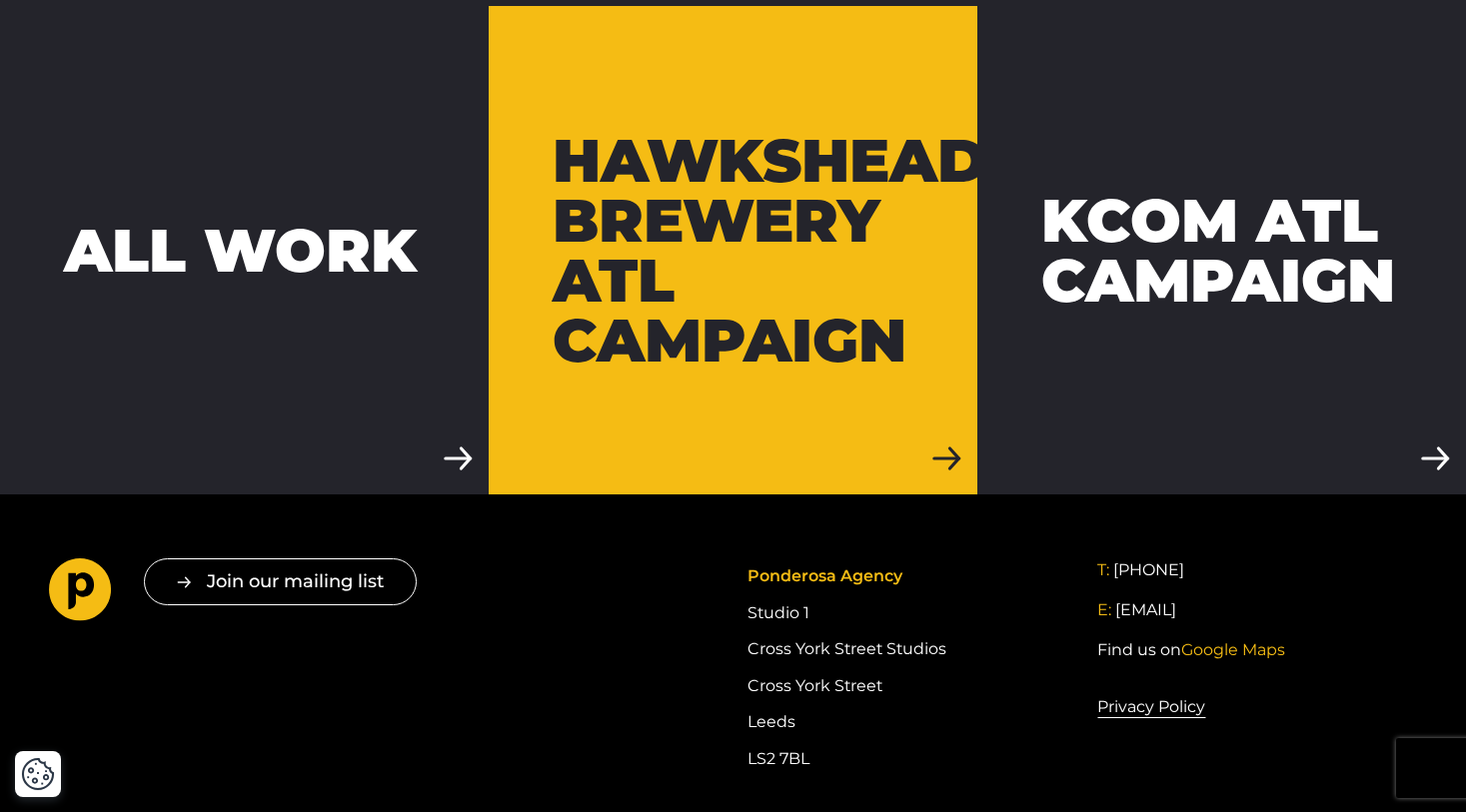 click on "Hawkshead Brewery ATL Campaign" at bounding box center [769, 251] 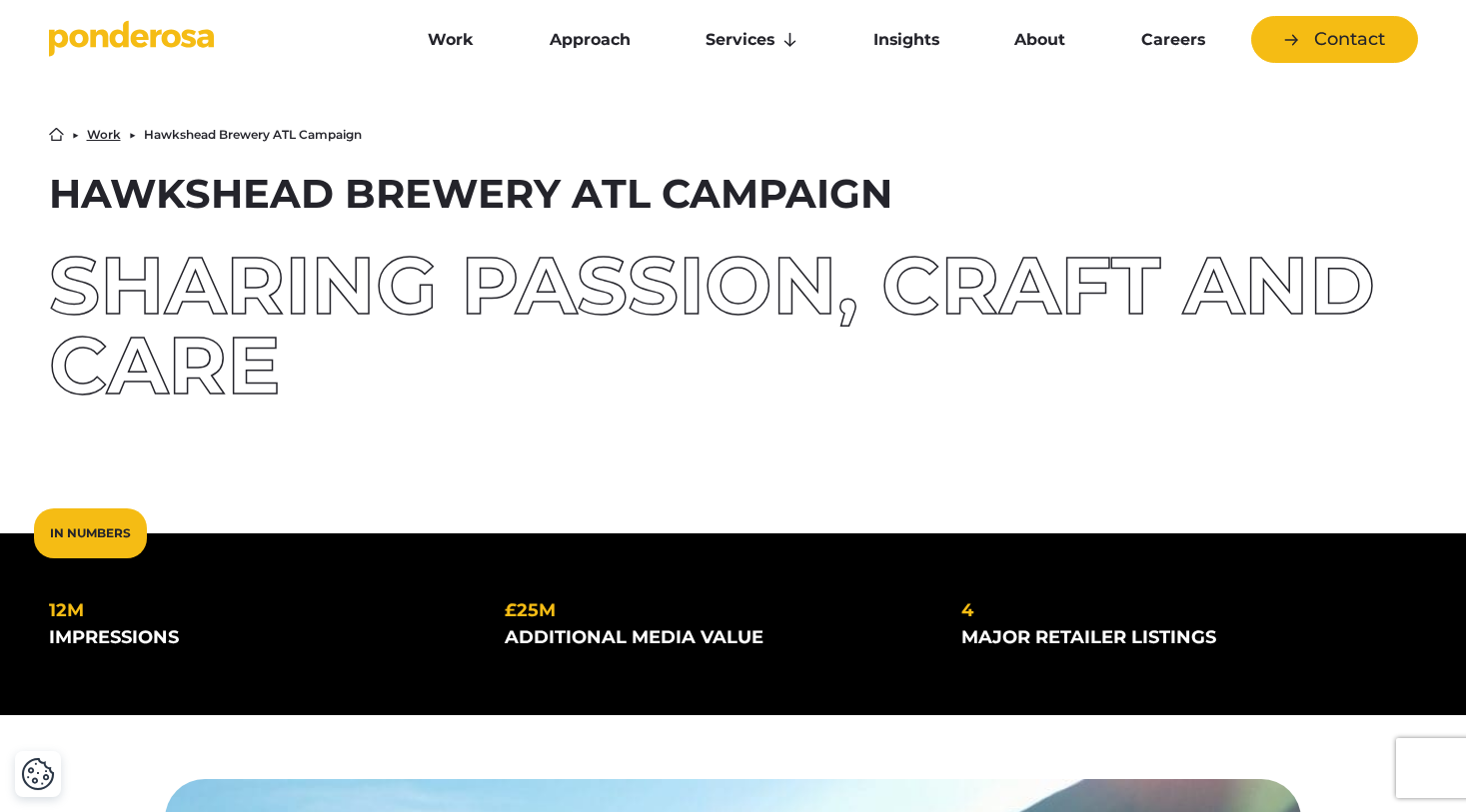 scroll, scrollTop: 573, scrollLeft: 0, axis: vertical 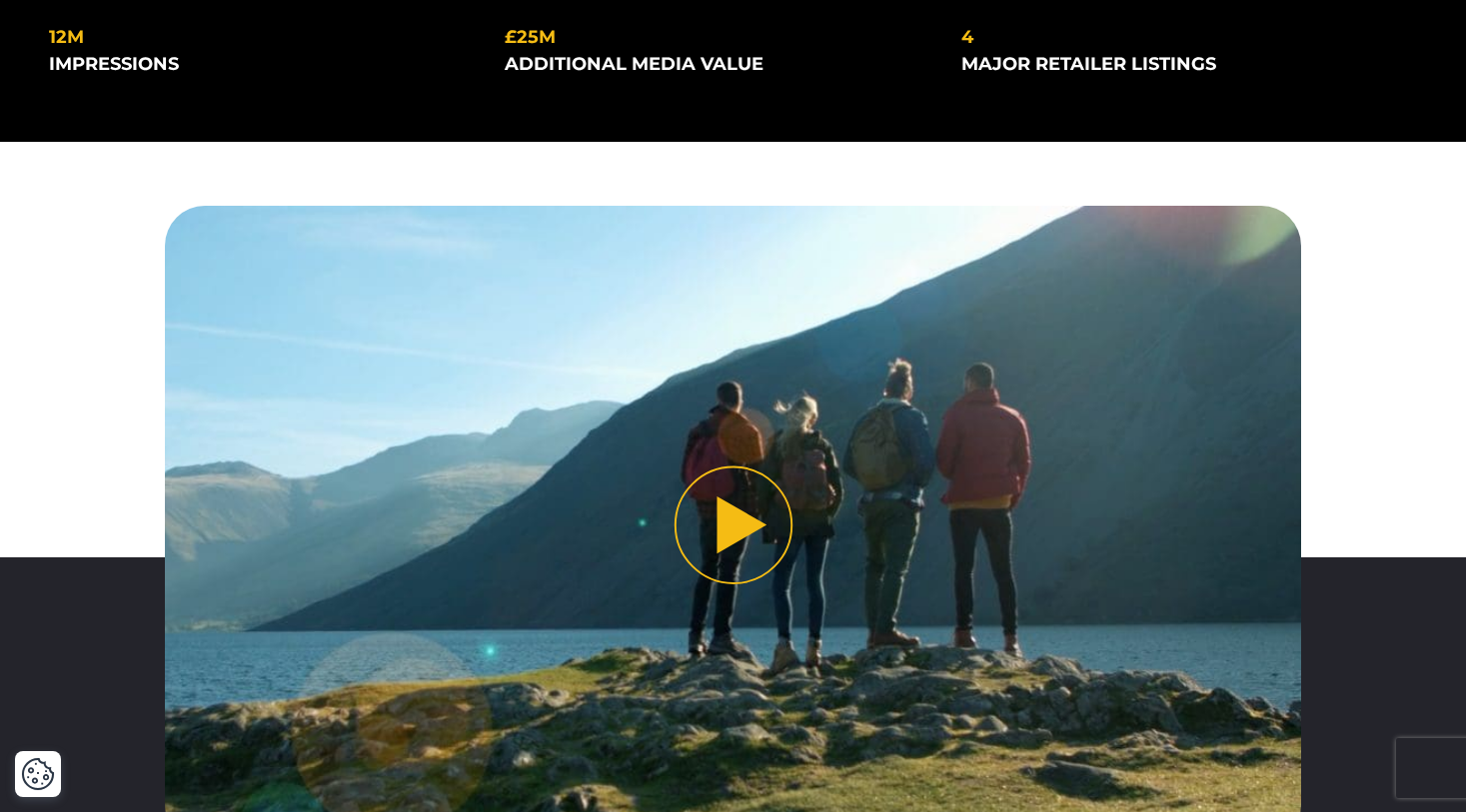click at bounding box center (733, 524) 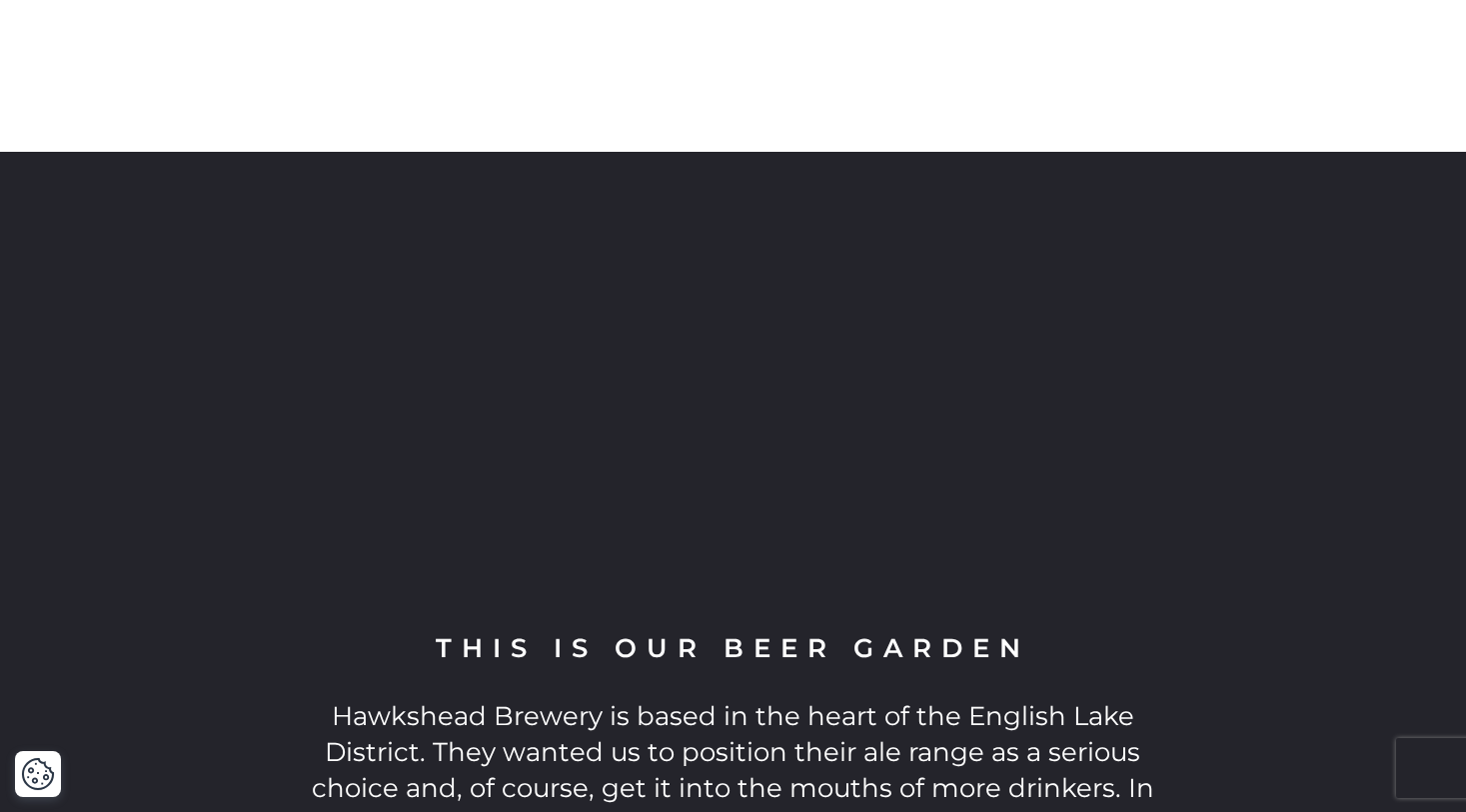 scroll, scrollTop: 754, scrollLeft: 0, axis: vertical 